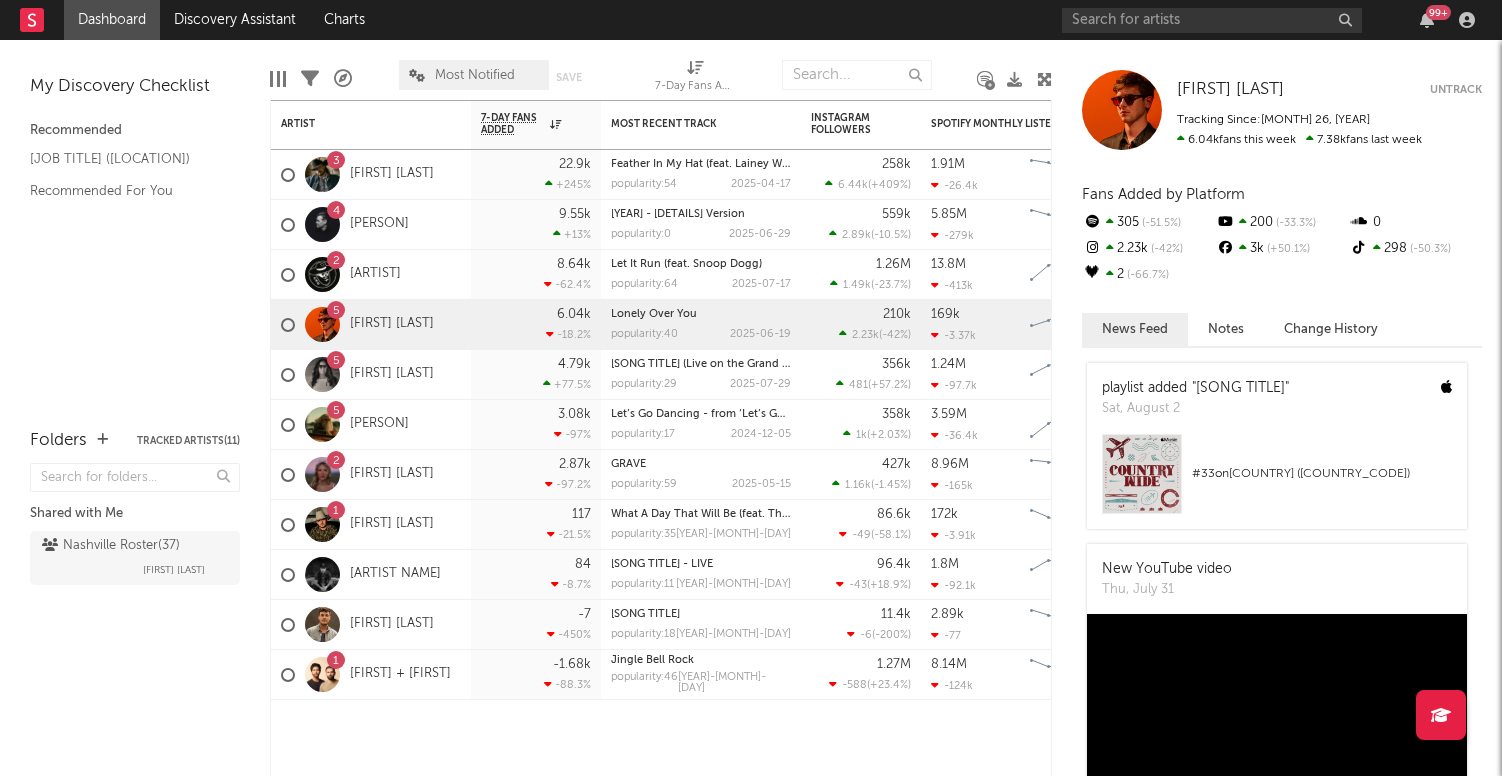 scroll, scrollTop: 0, scrollLeft: 0, axis: both 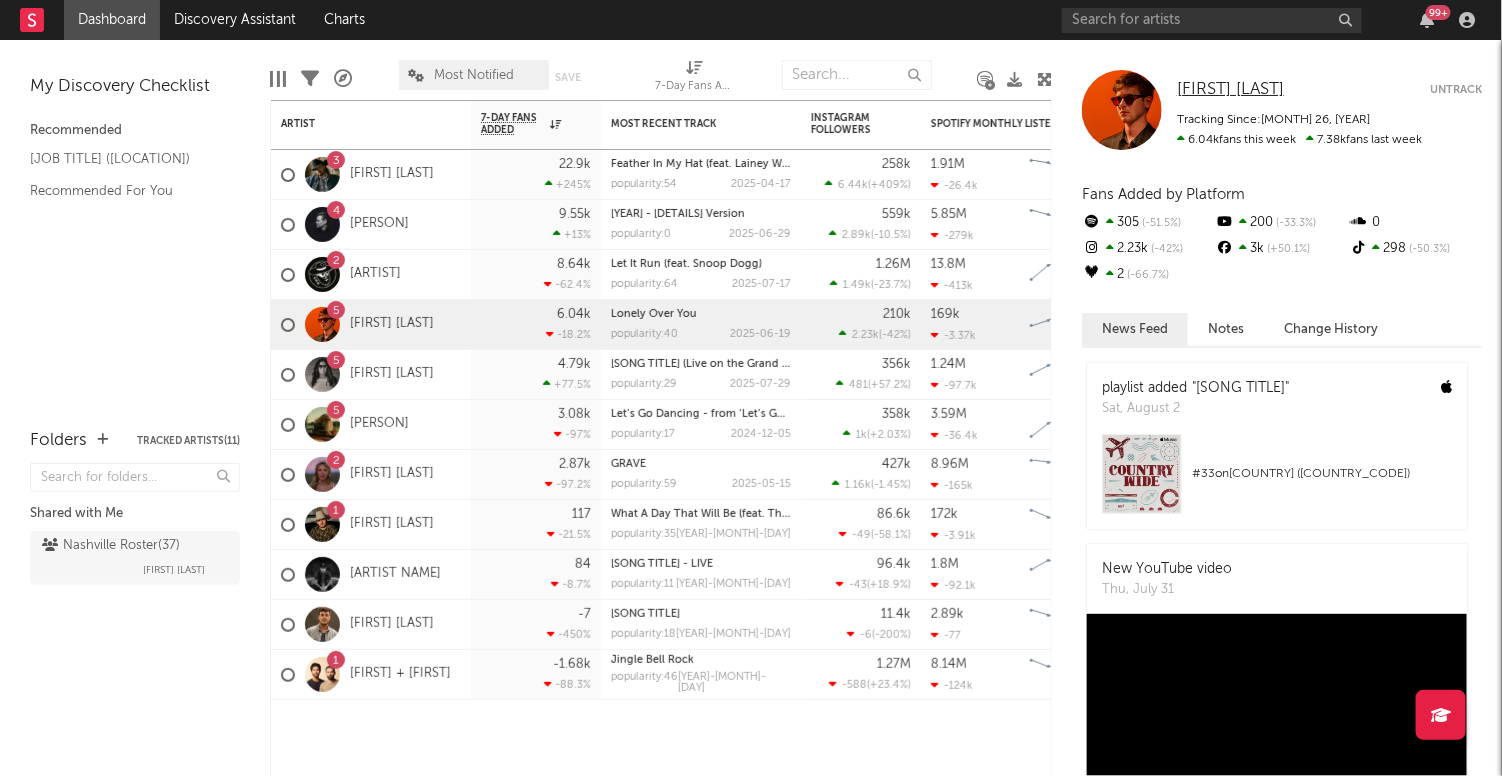 click on "[FIRST] [LAST]" at bounding box center [1230, 90] 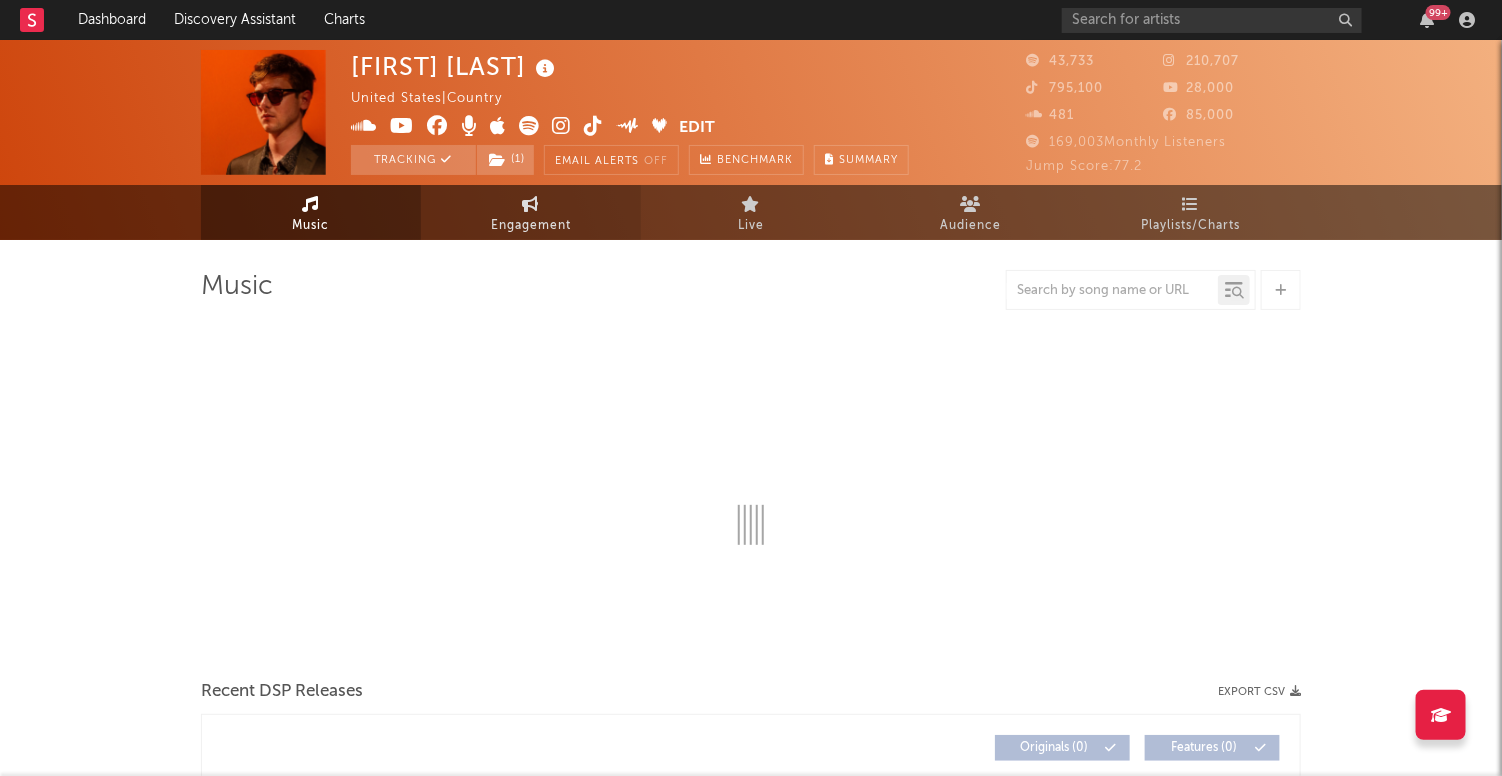 click on "Engagement" at bounding box center (531, 212) 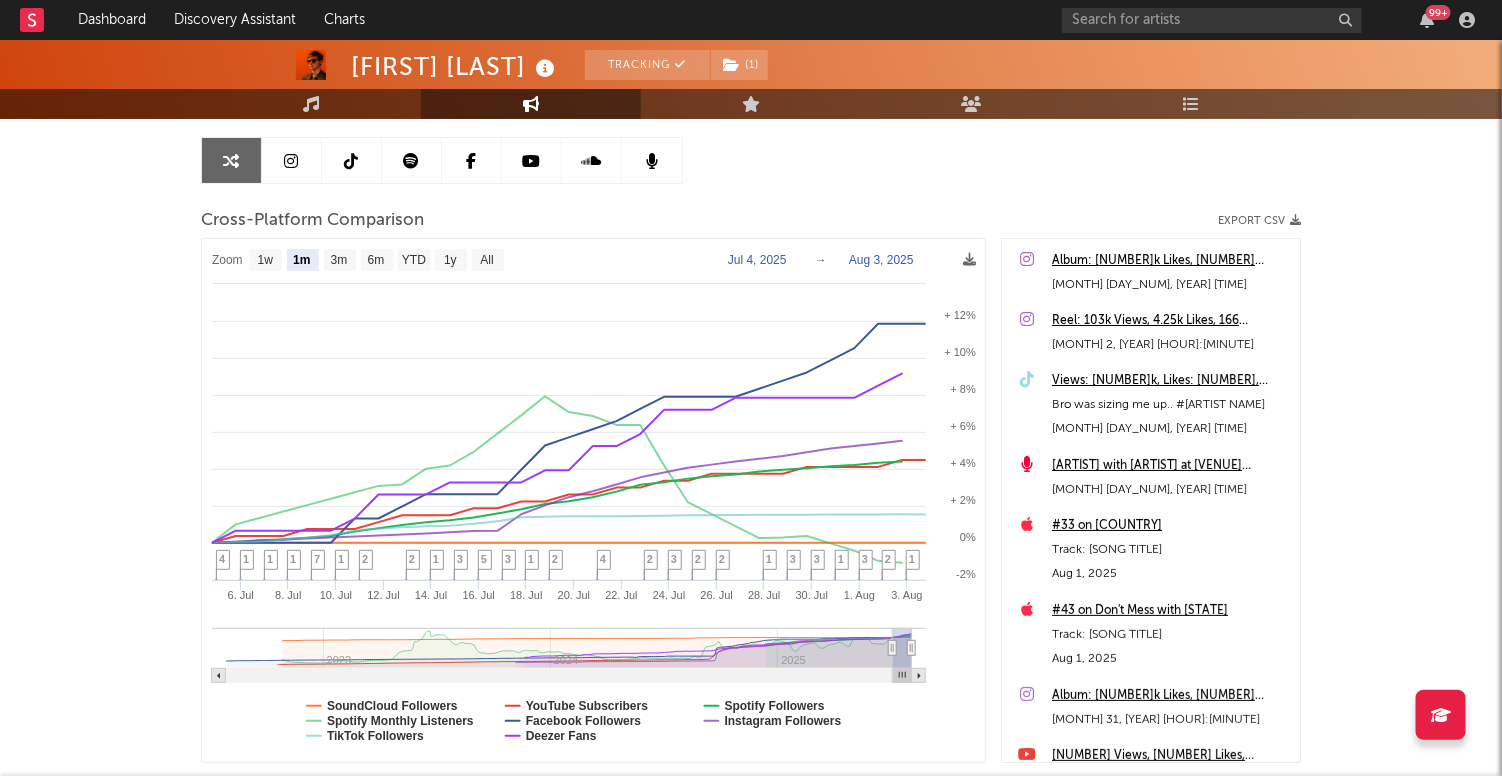 scroll, scrollTop: 190, scrollLeft: 0, axis: vertical 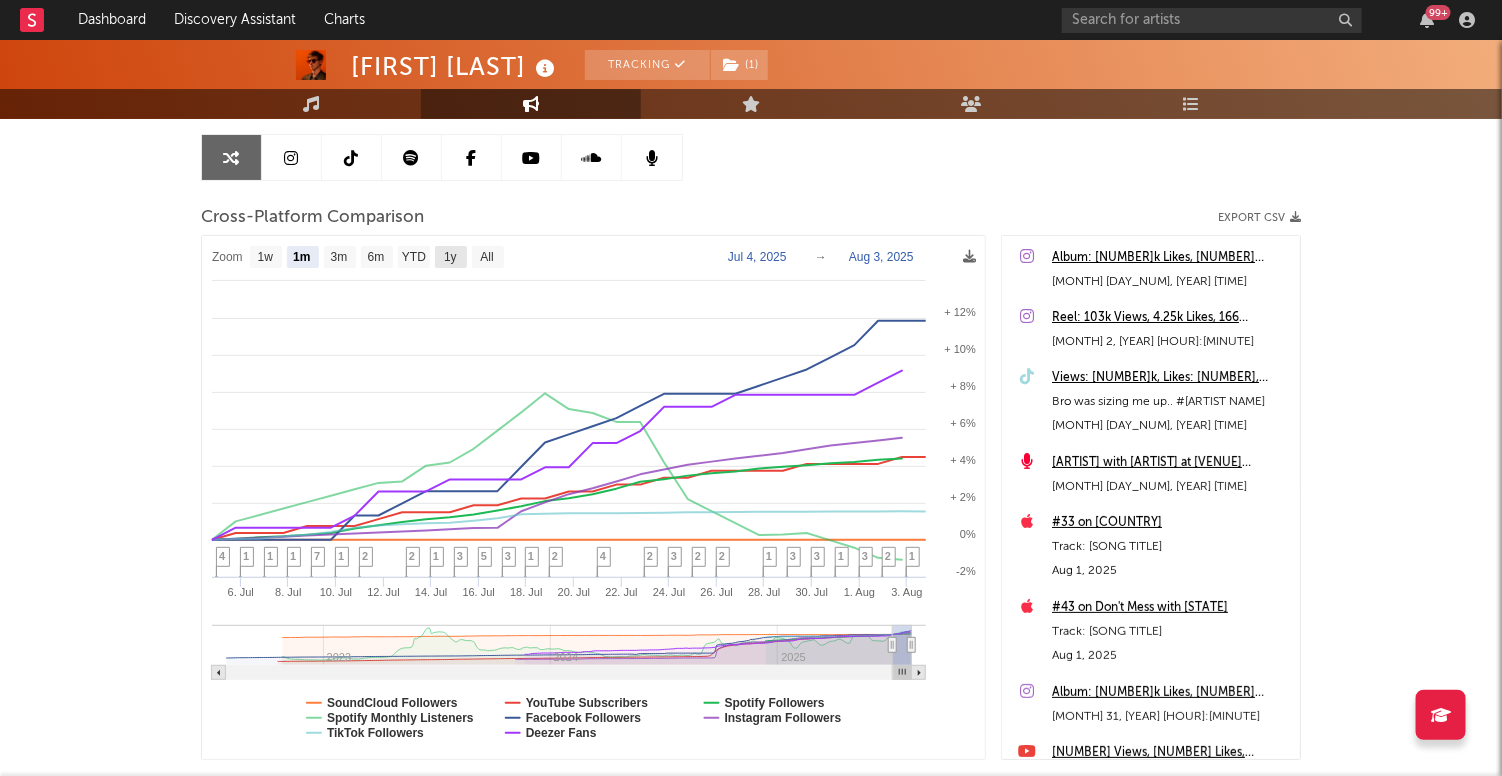 click on "1y" 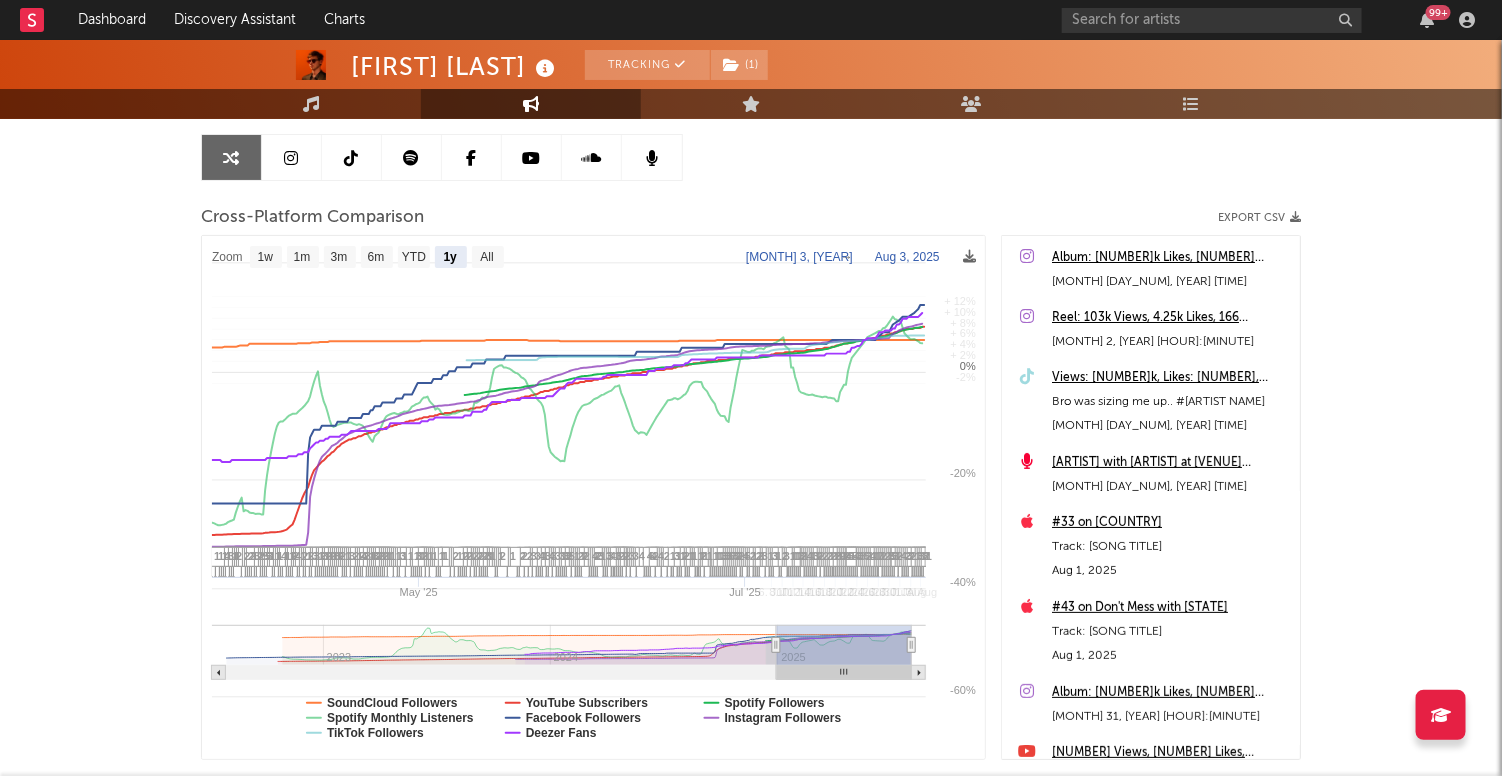 select on "1y" 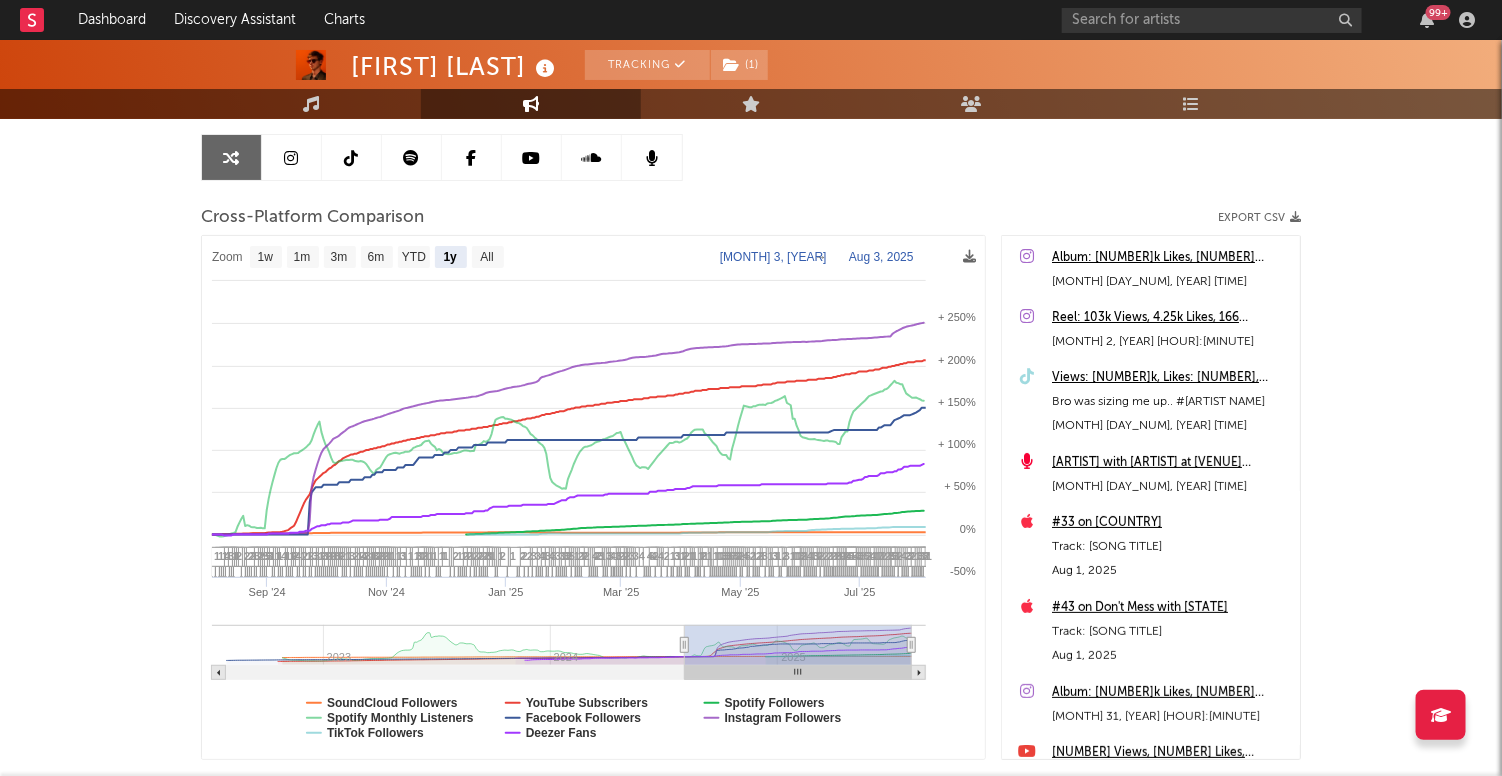scroll, scrollTop: 0, scrollLeft: 0, axis: both 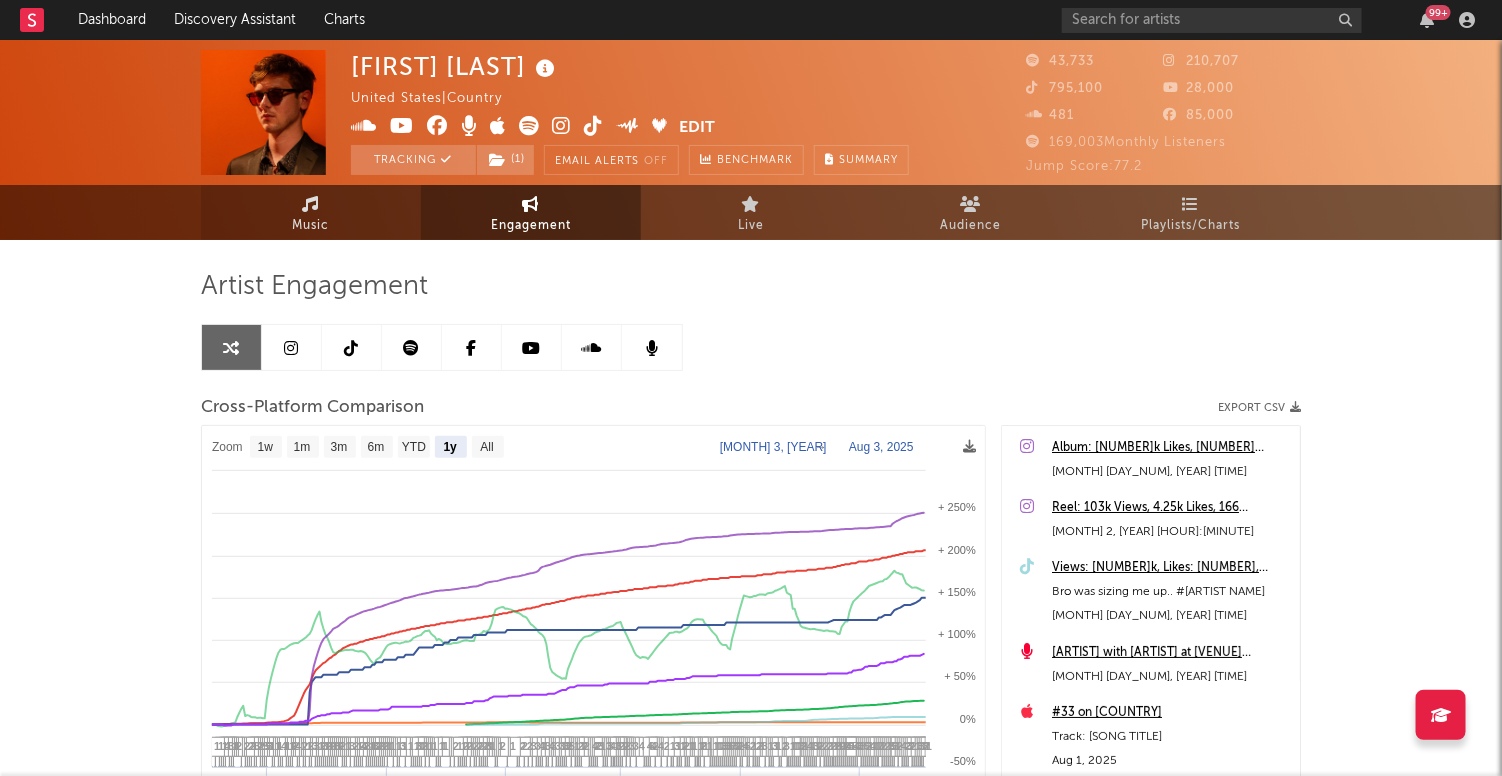 click on "Music" at bounding box center (311, 212) 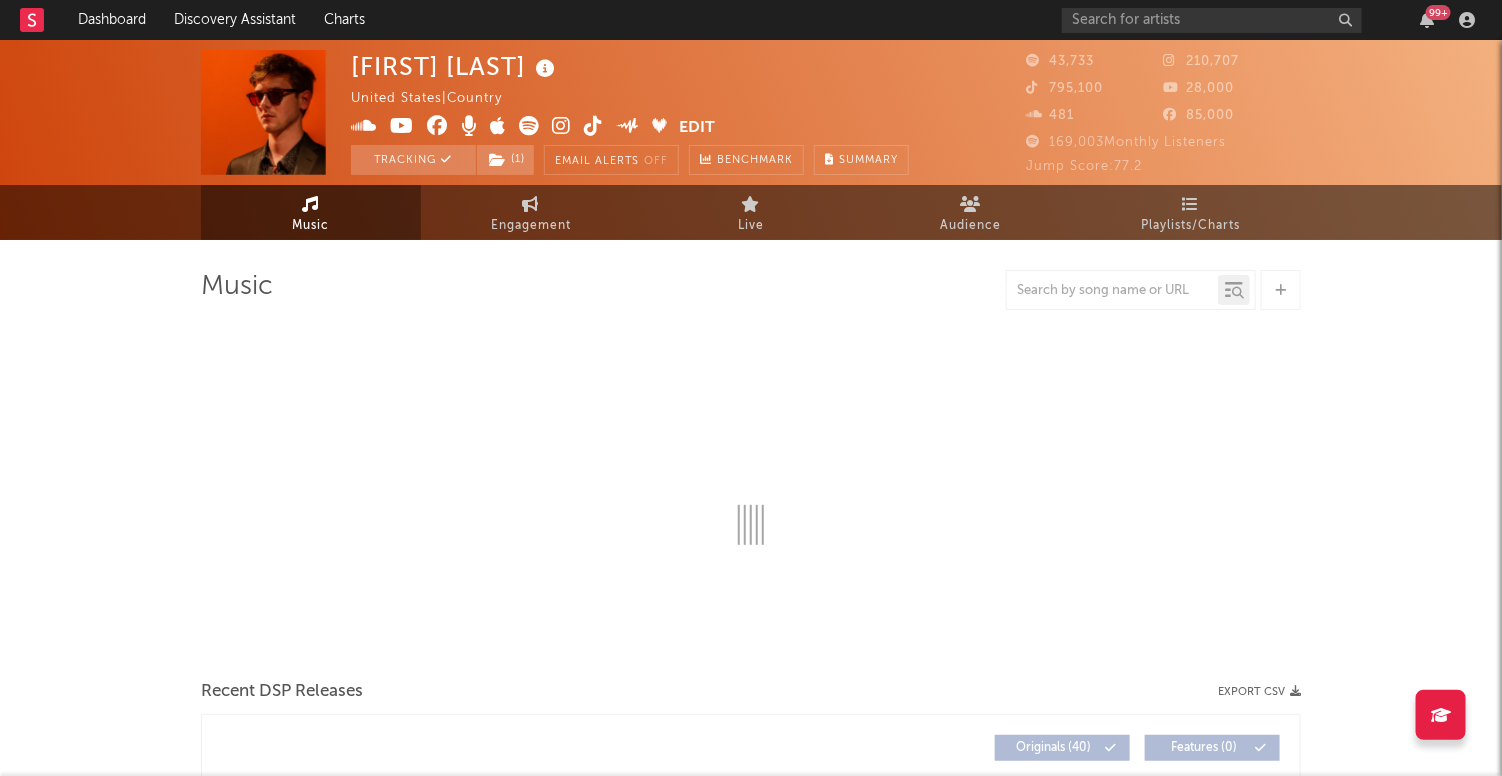 select on "6m" 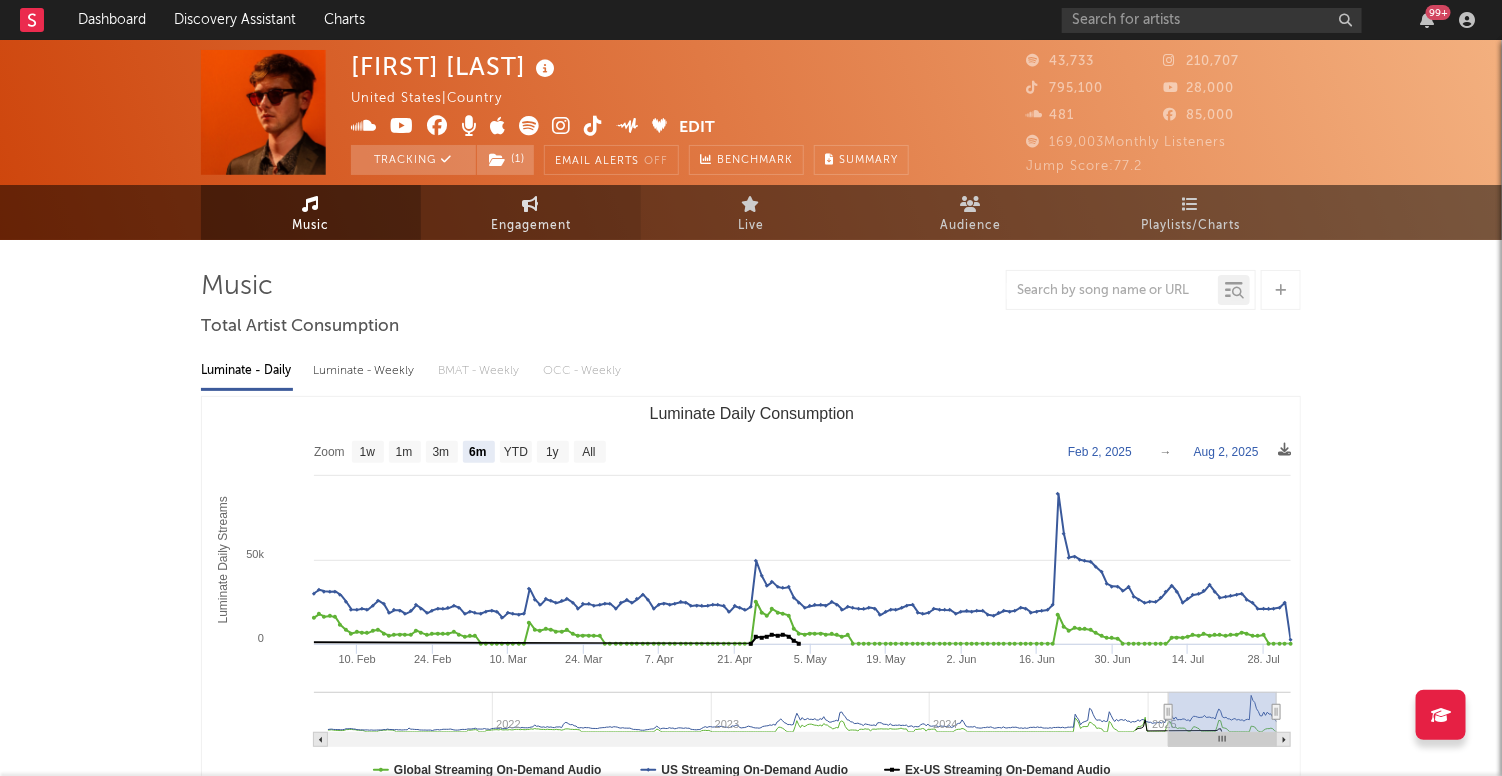 click on "Engagement" at bounding box center [531, 226] 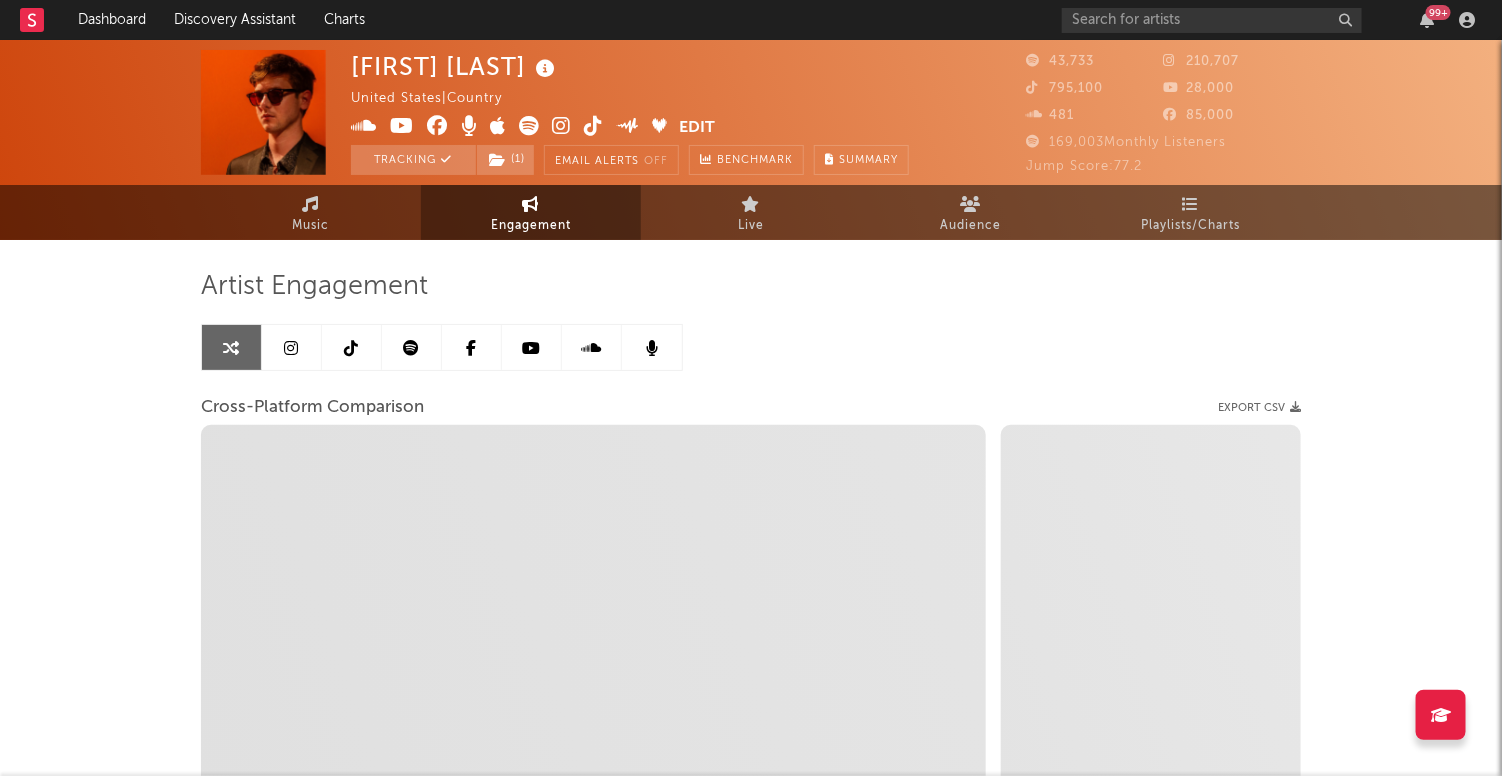 select on "1m" 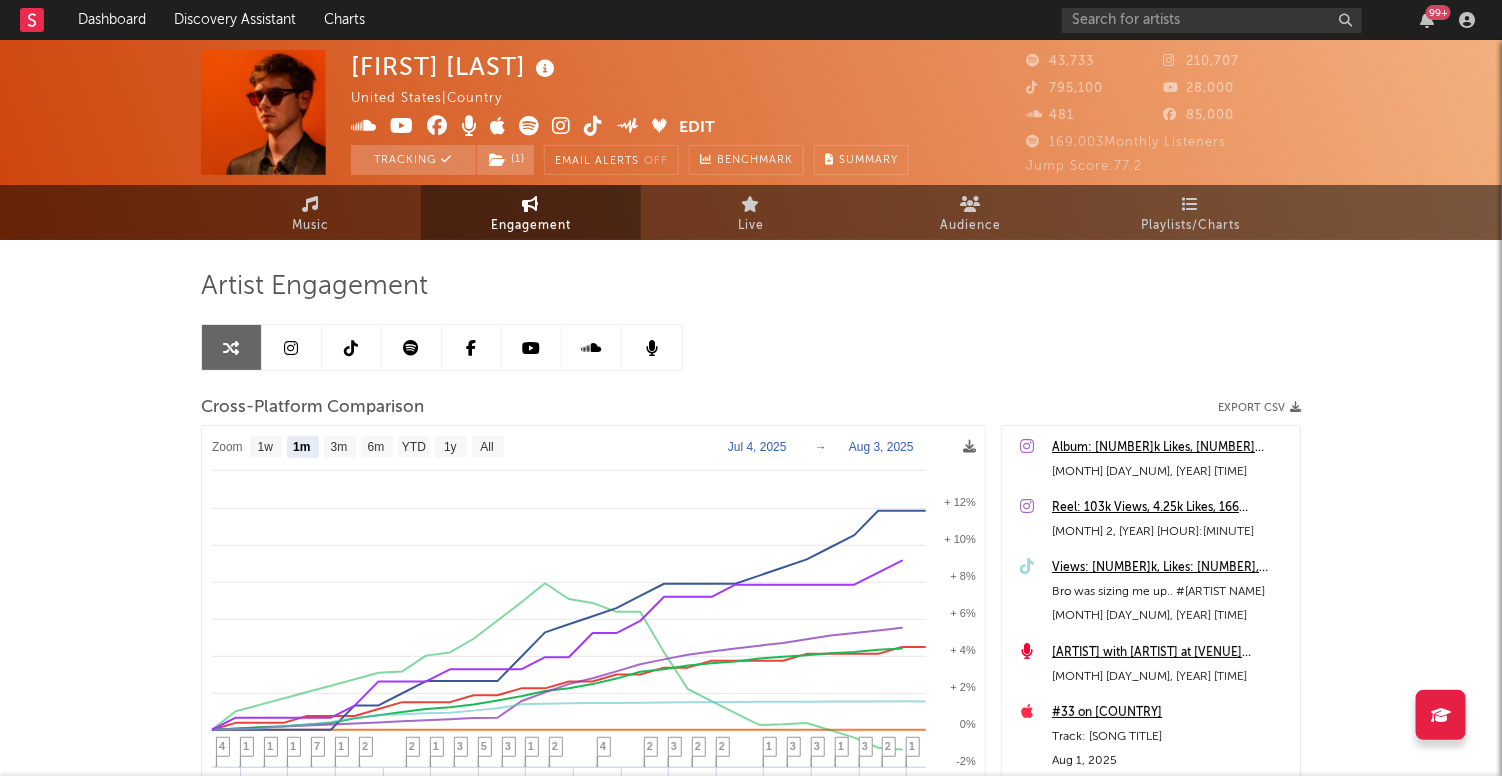 scroll, scrollTop: 17, scrollLeft: 0, axis: vertical 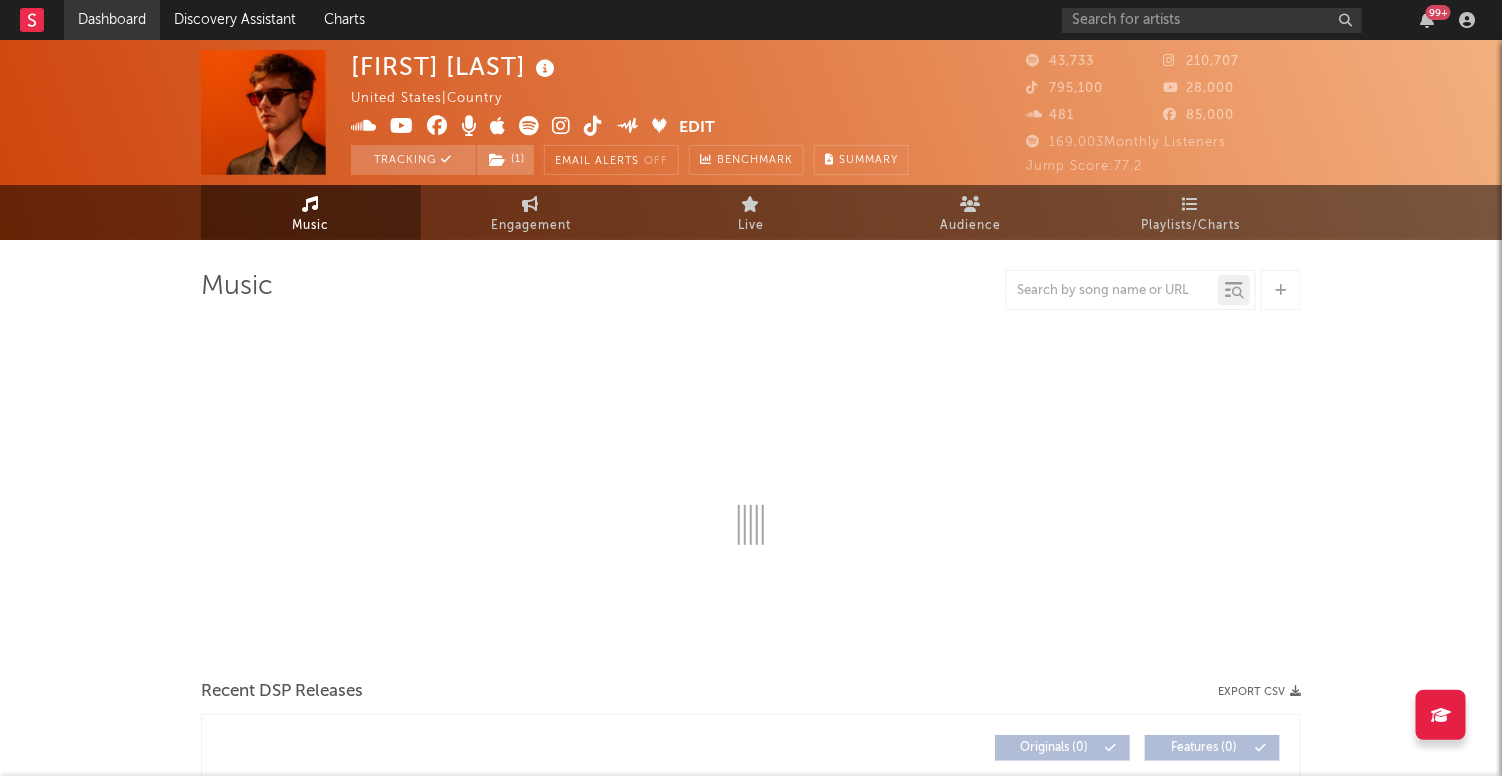 select on "1w" 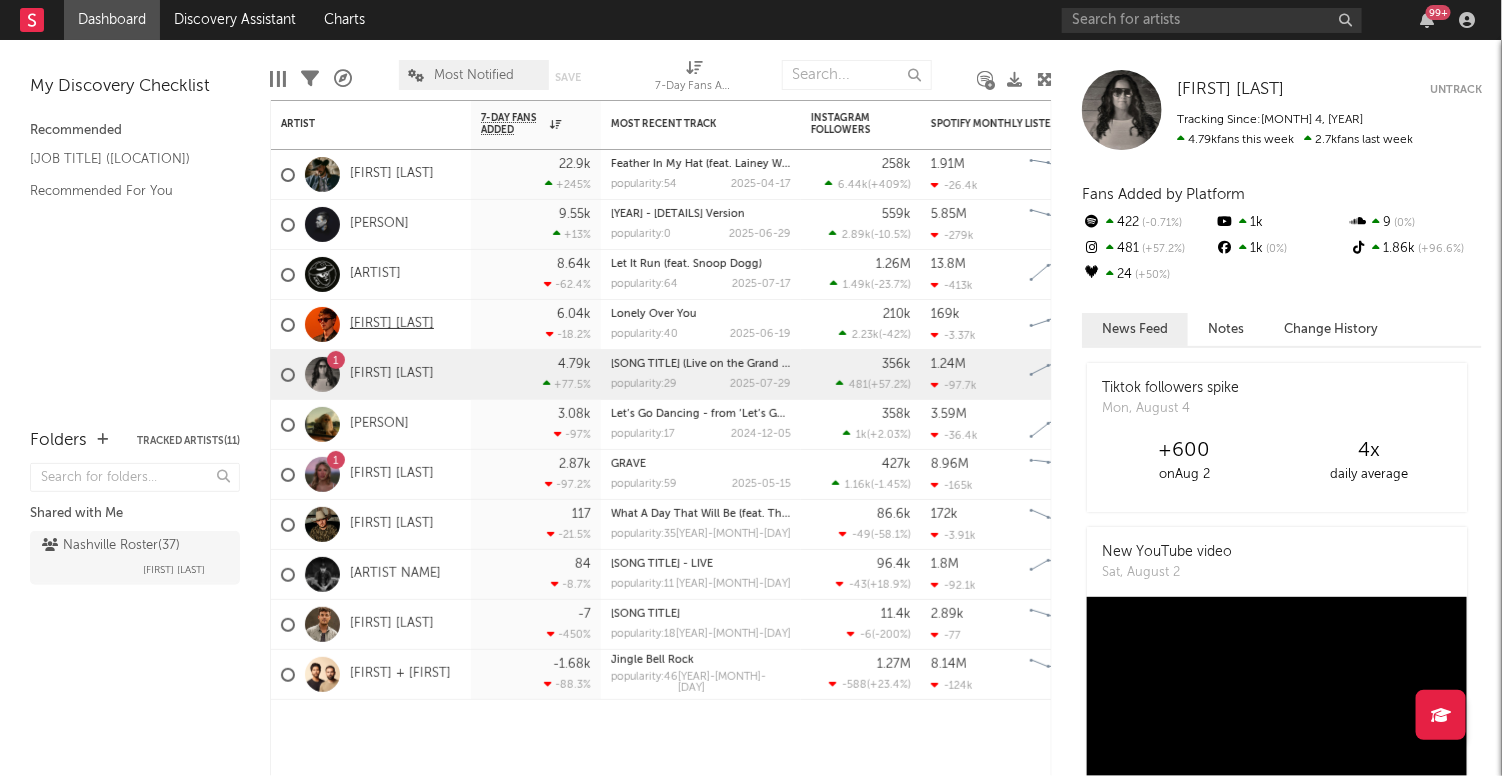 click on "[FIRST] [LAST]" at bounding box center (392, 324) 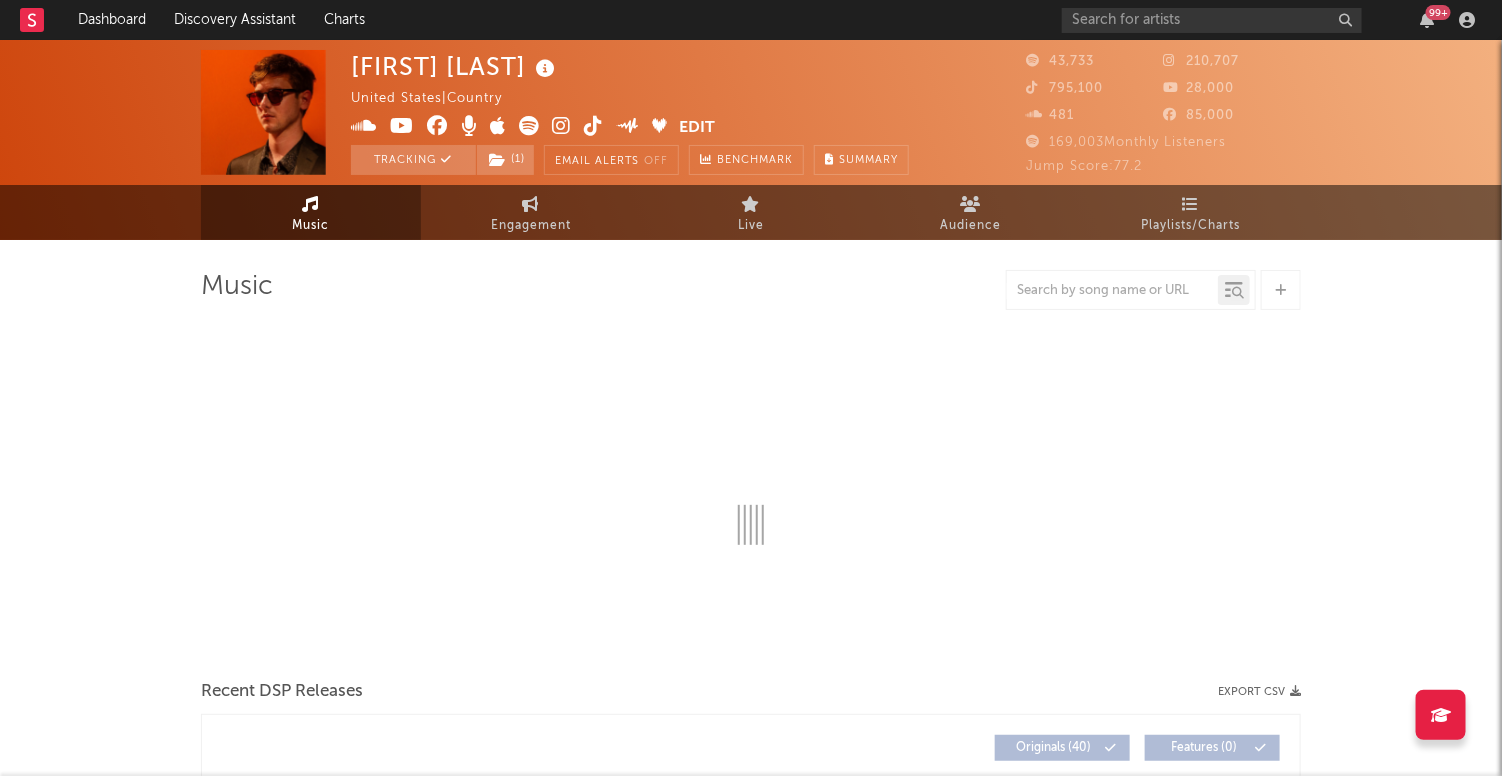 select on "6m" 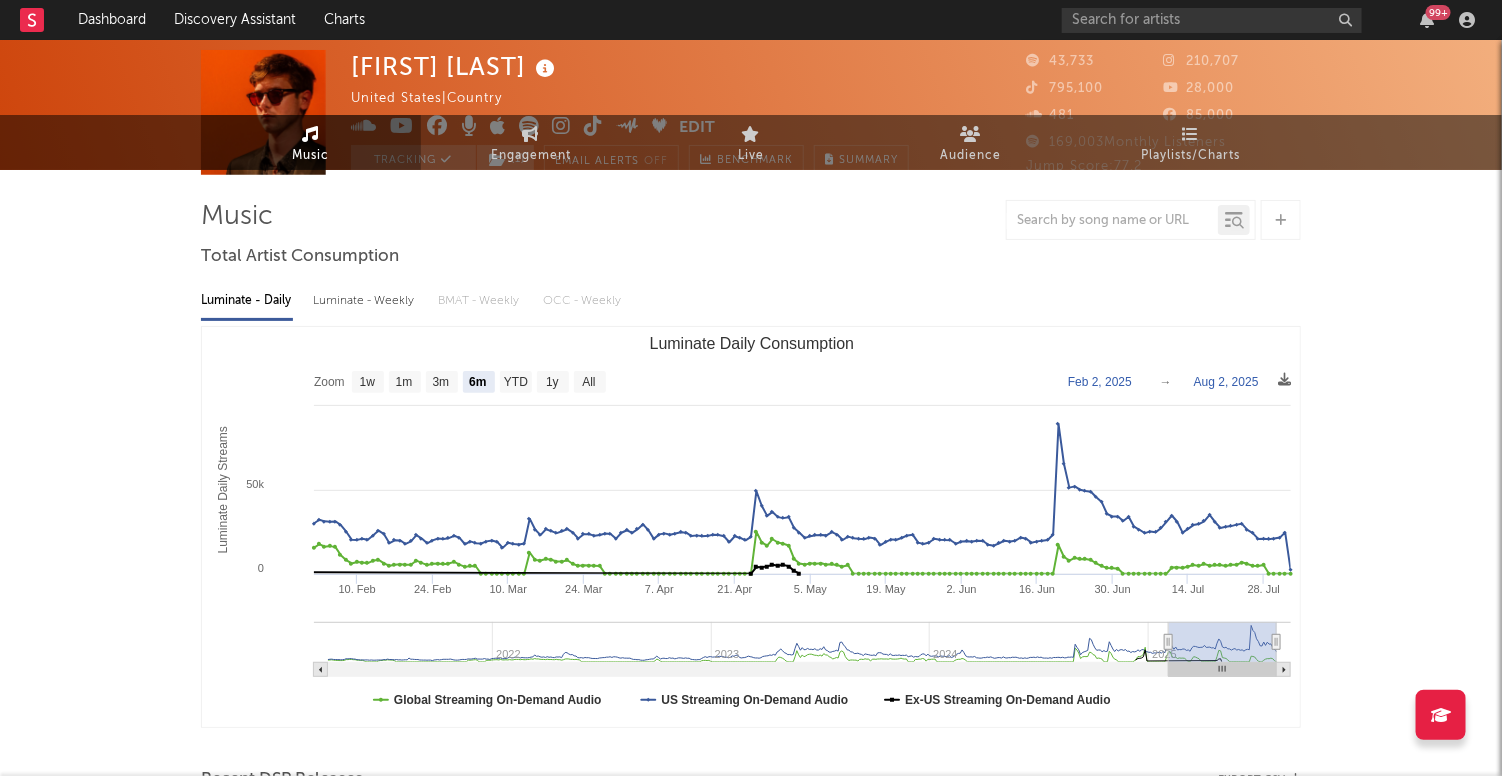 scroll, scrollTop: 0, scrollLeft: 0, axis: both 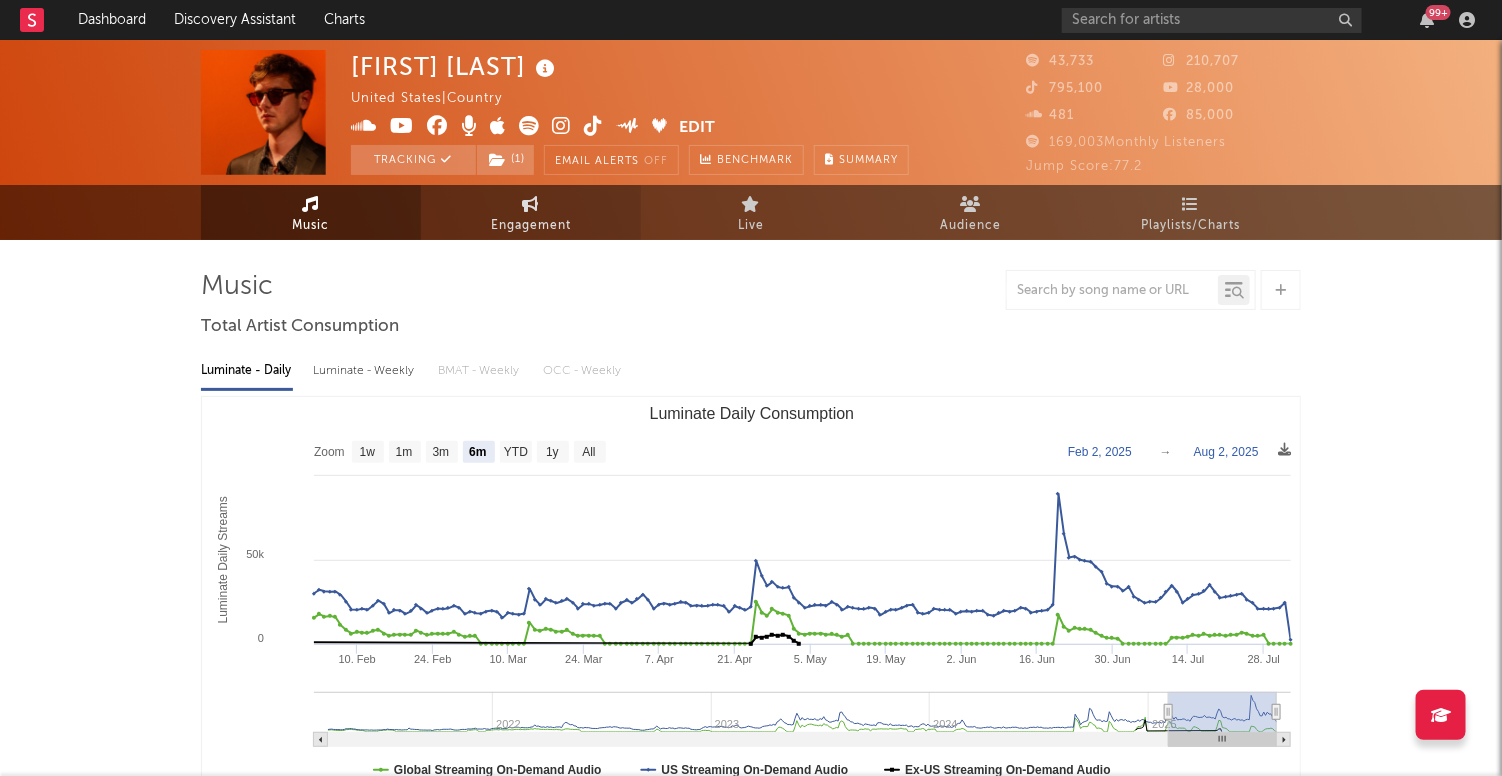 click on "Engagement" at bounding box center (531, 212) 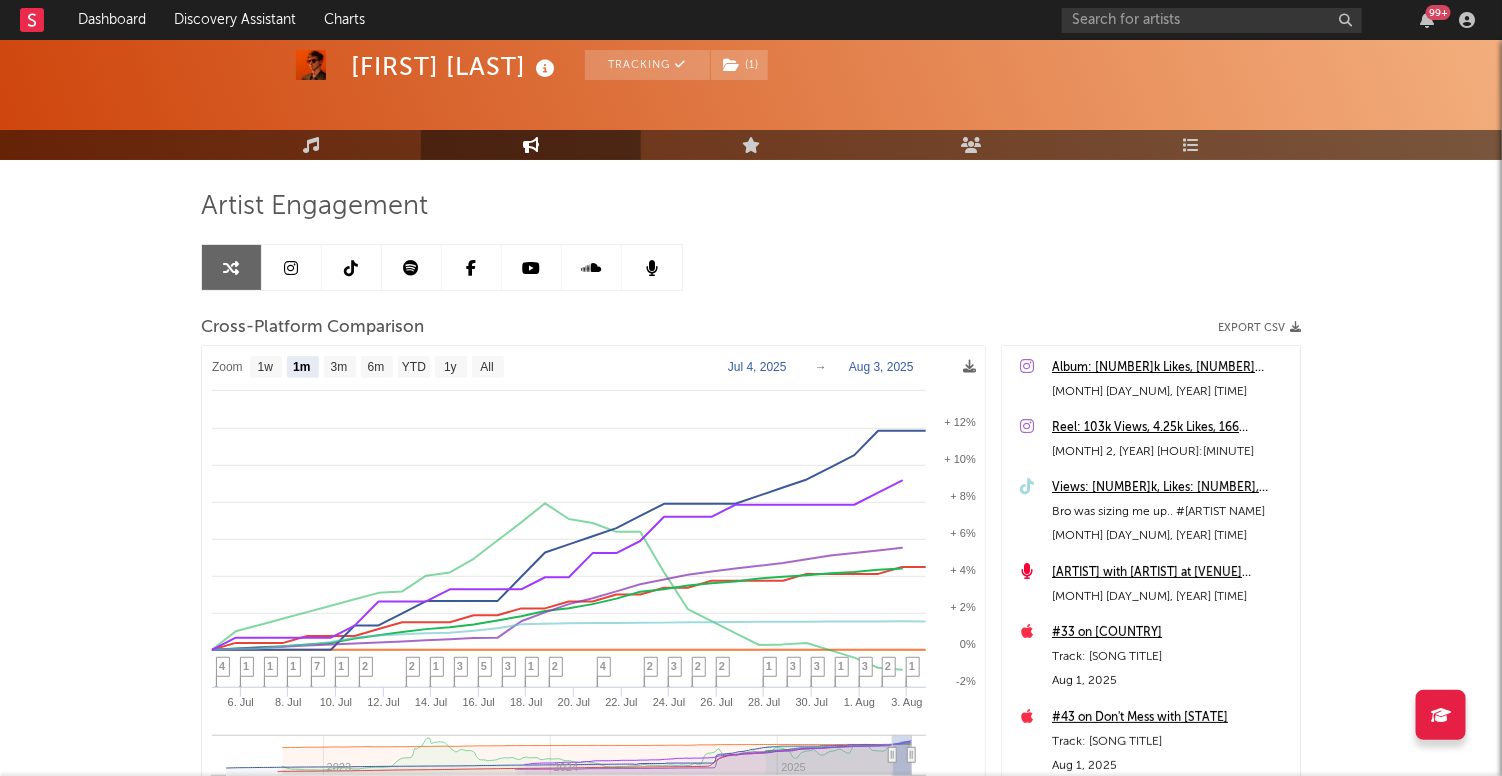 scroll, scrollTop: 91, scrollLeft: 0, axis: vertical 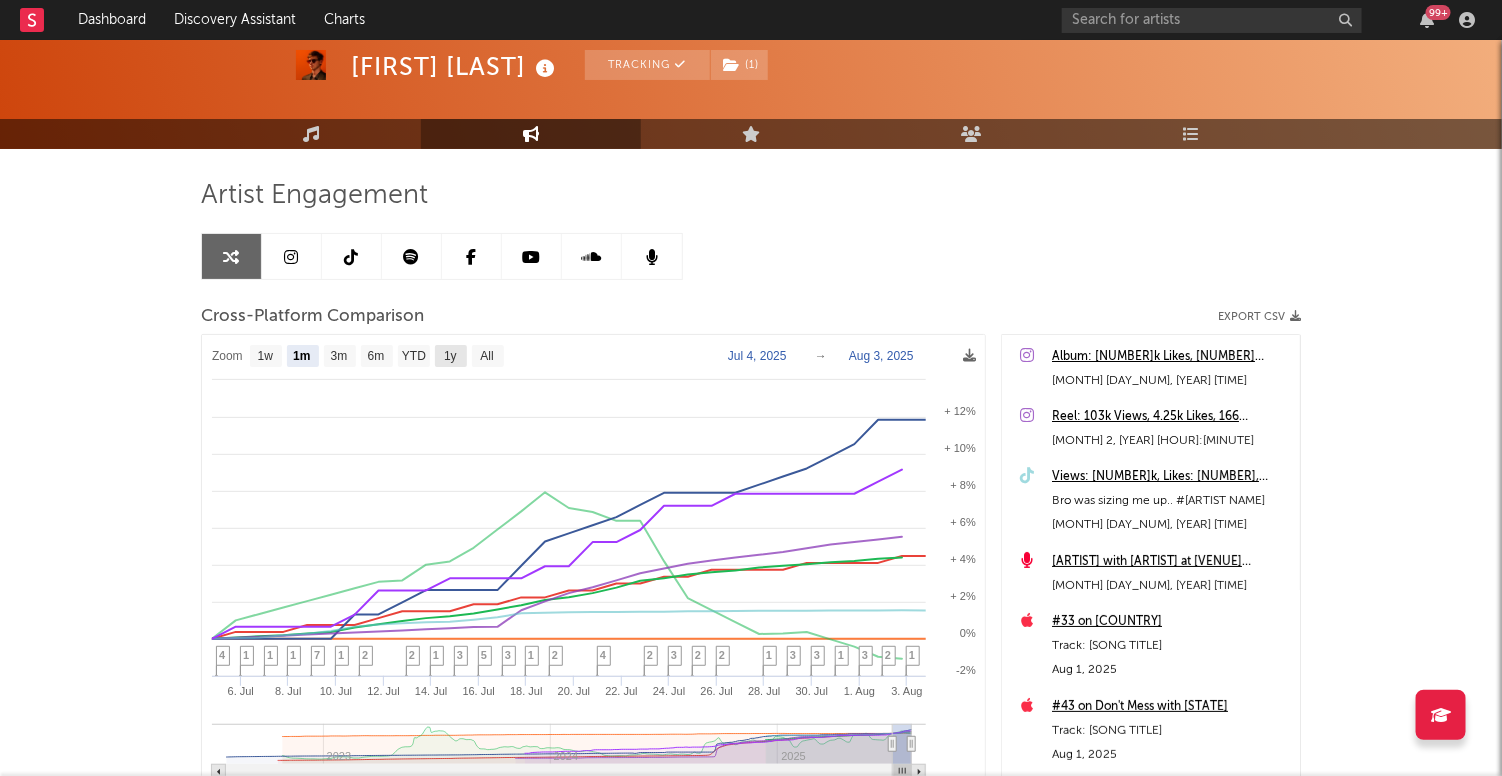 click 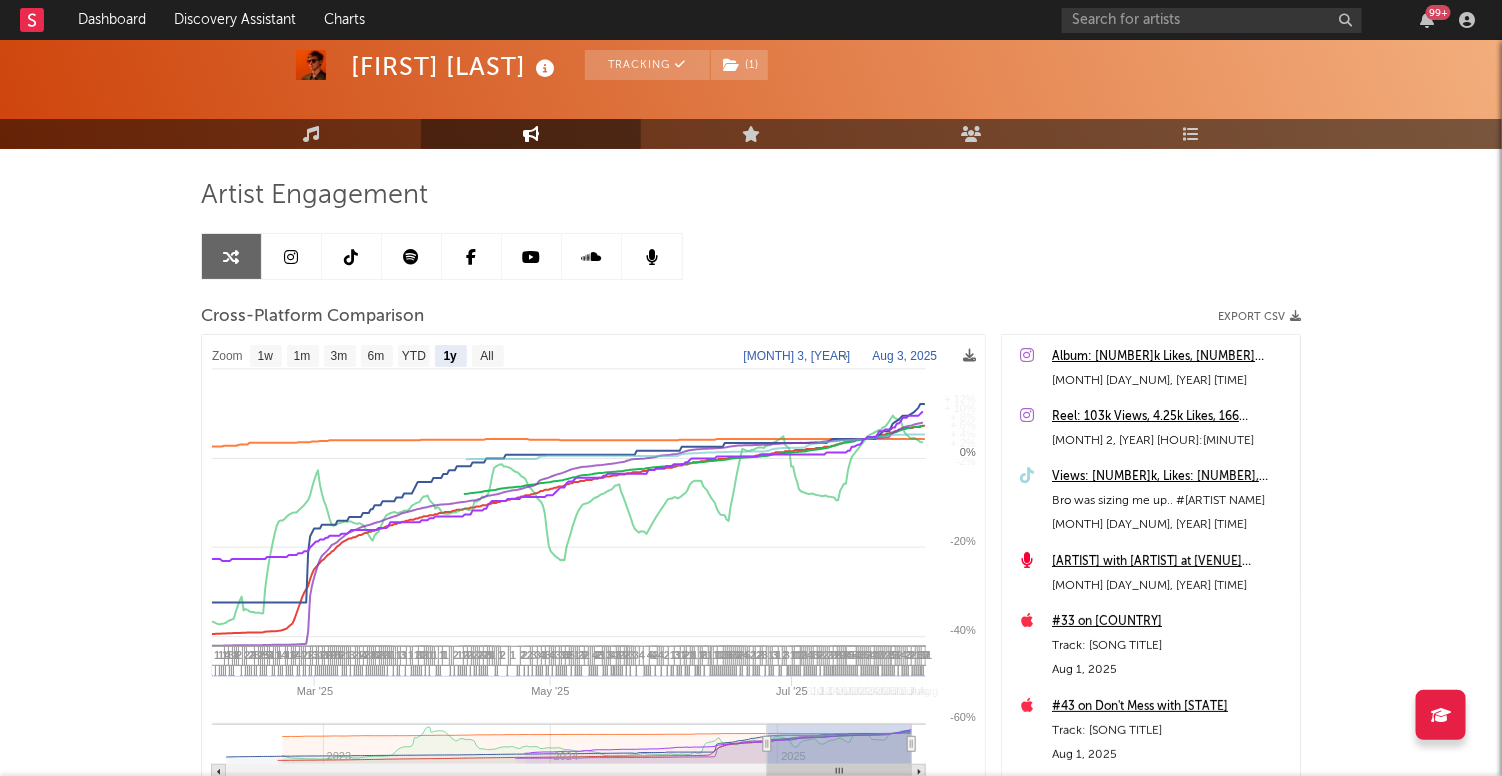 select on "1y" 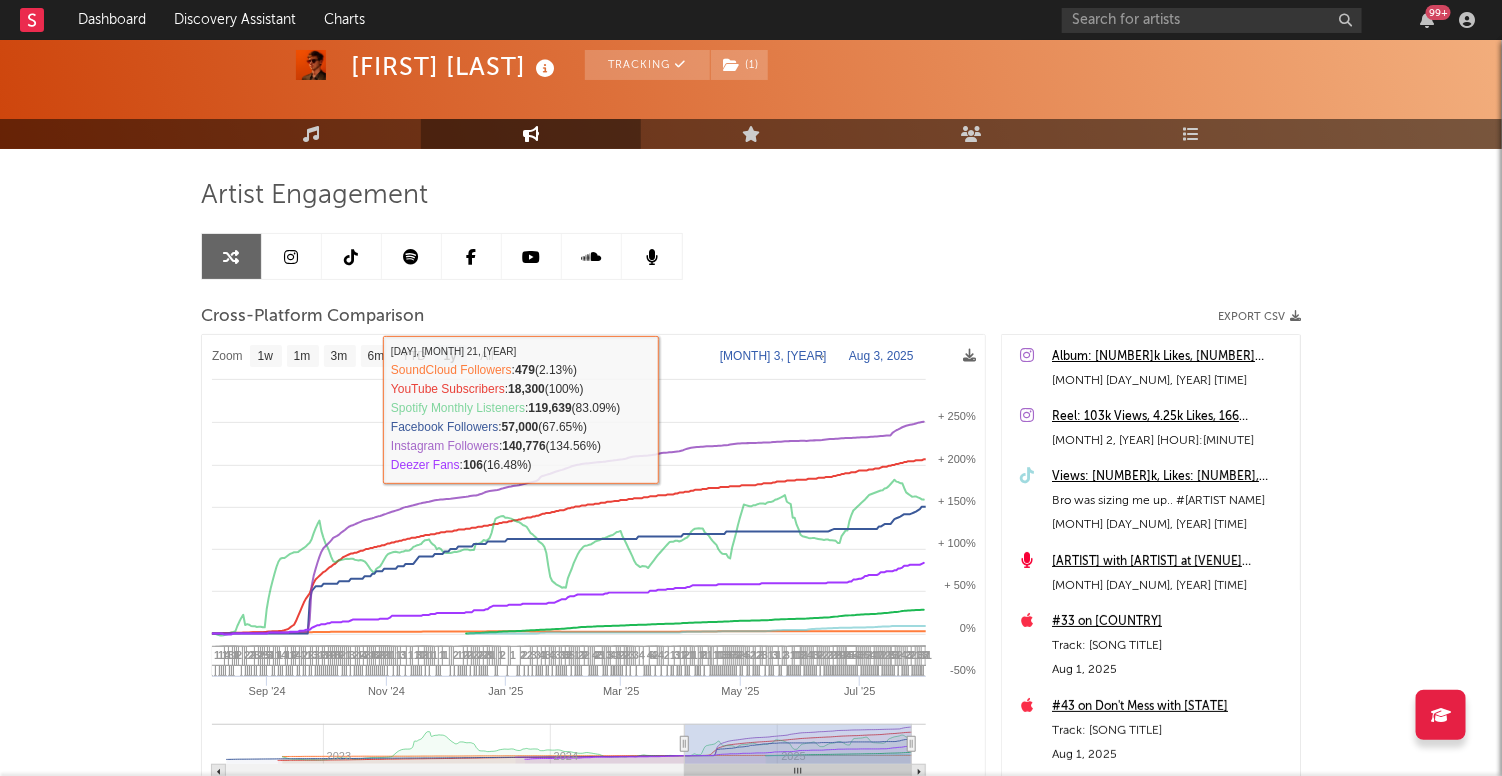 click at bounding box center (352, 256) 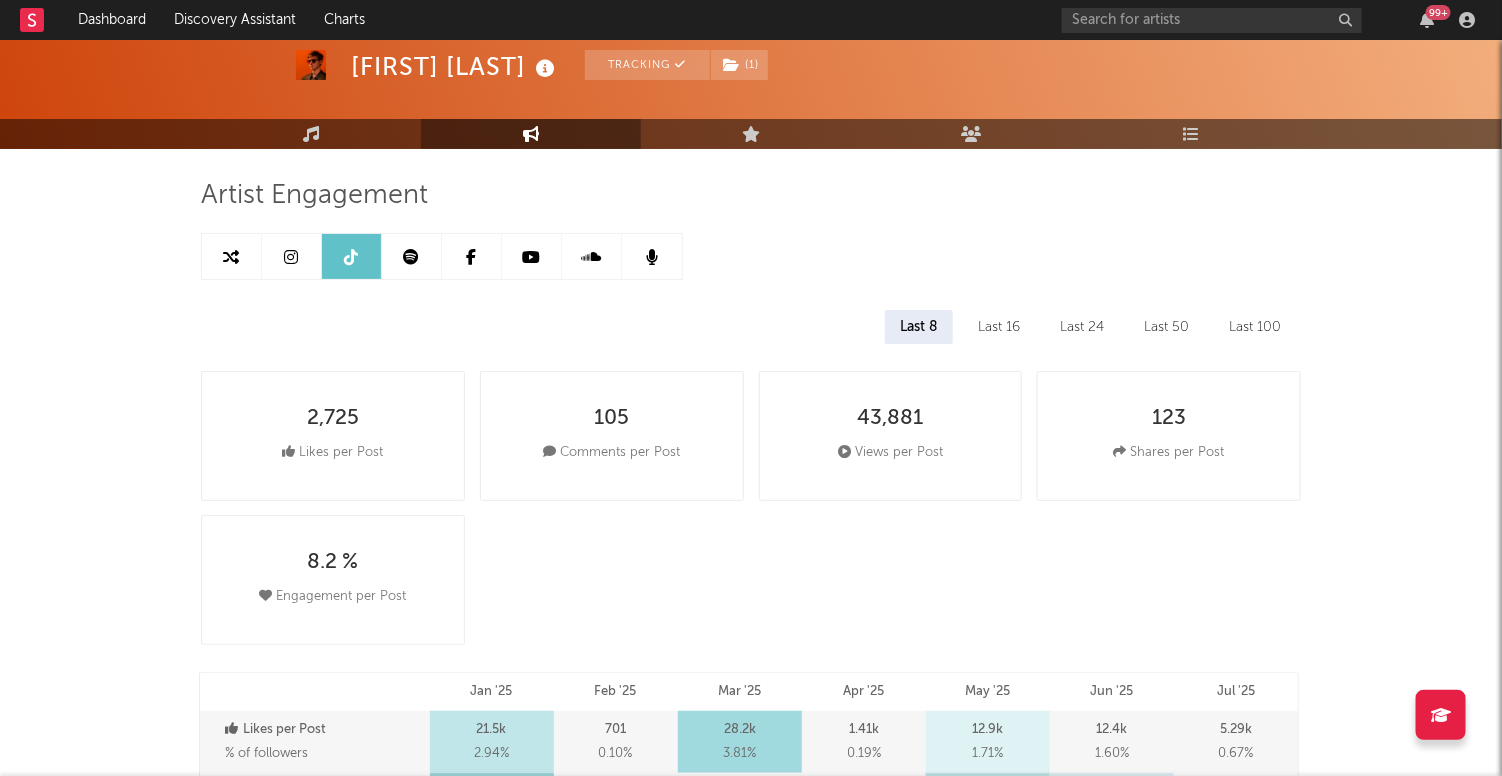 select on "6m" 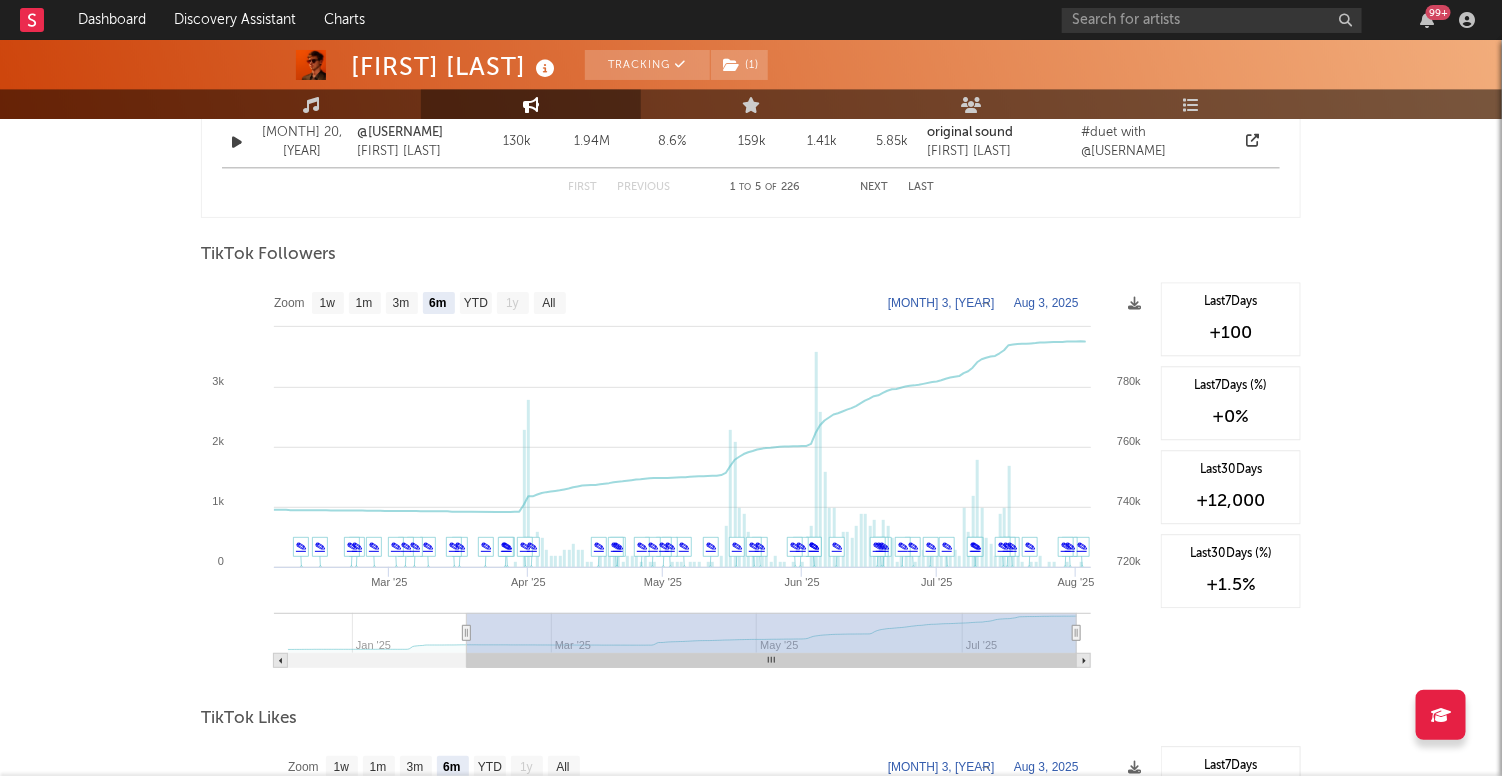 scroll, scrollTop: 1822, scrollLeft: 0, axis: vertical 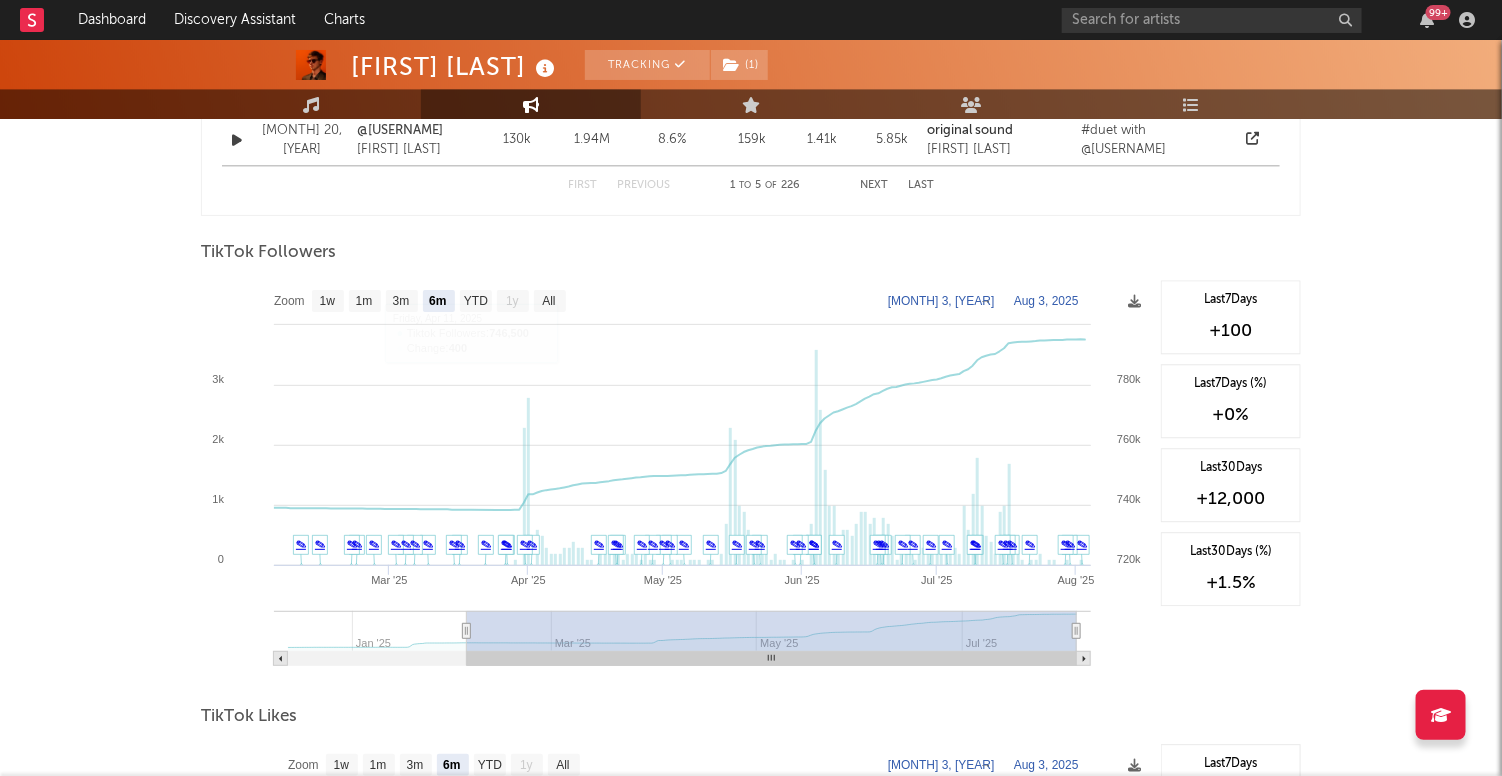 click on "1y" 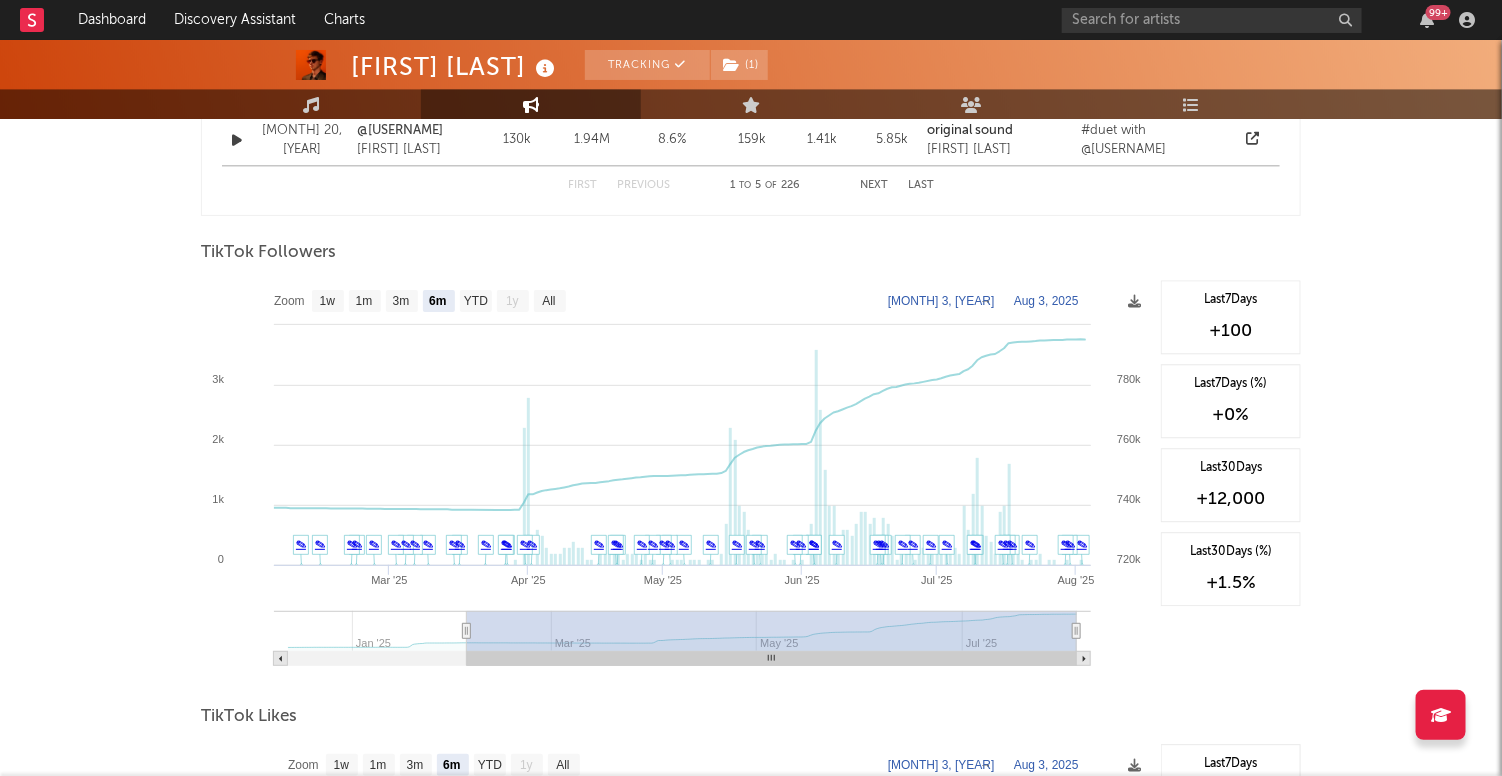 click on "1y" 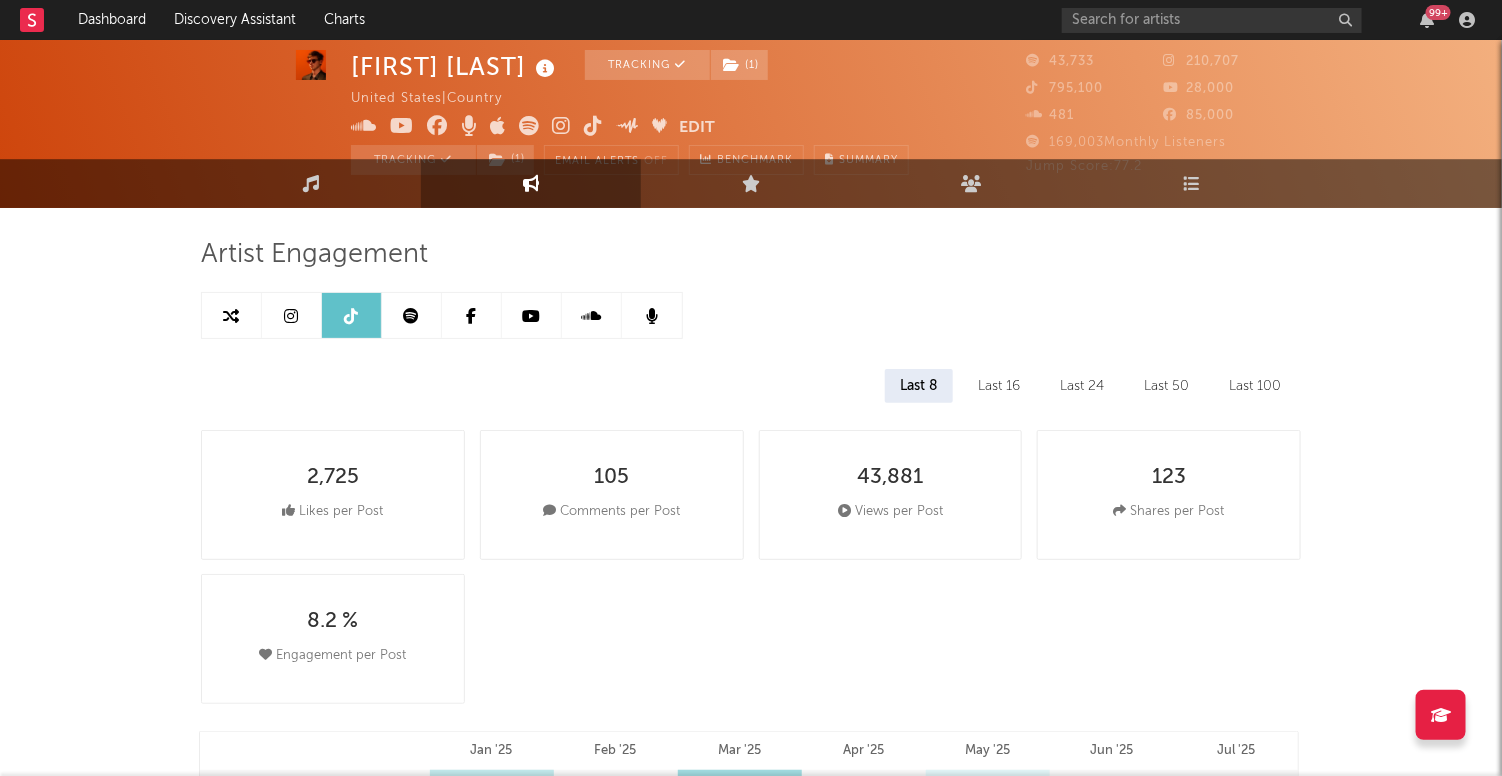 scroll, scrollTop: 0, scrollLeft: 0, axis: both 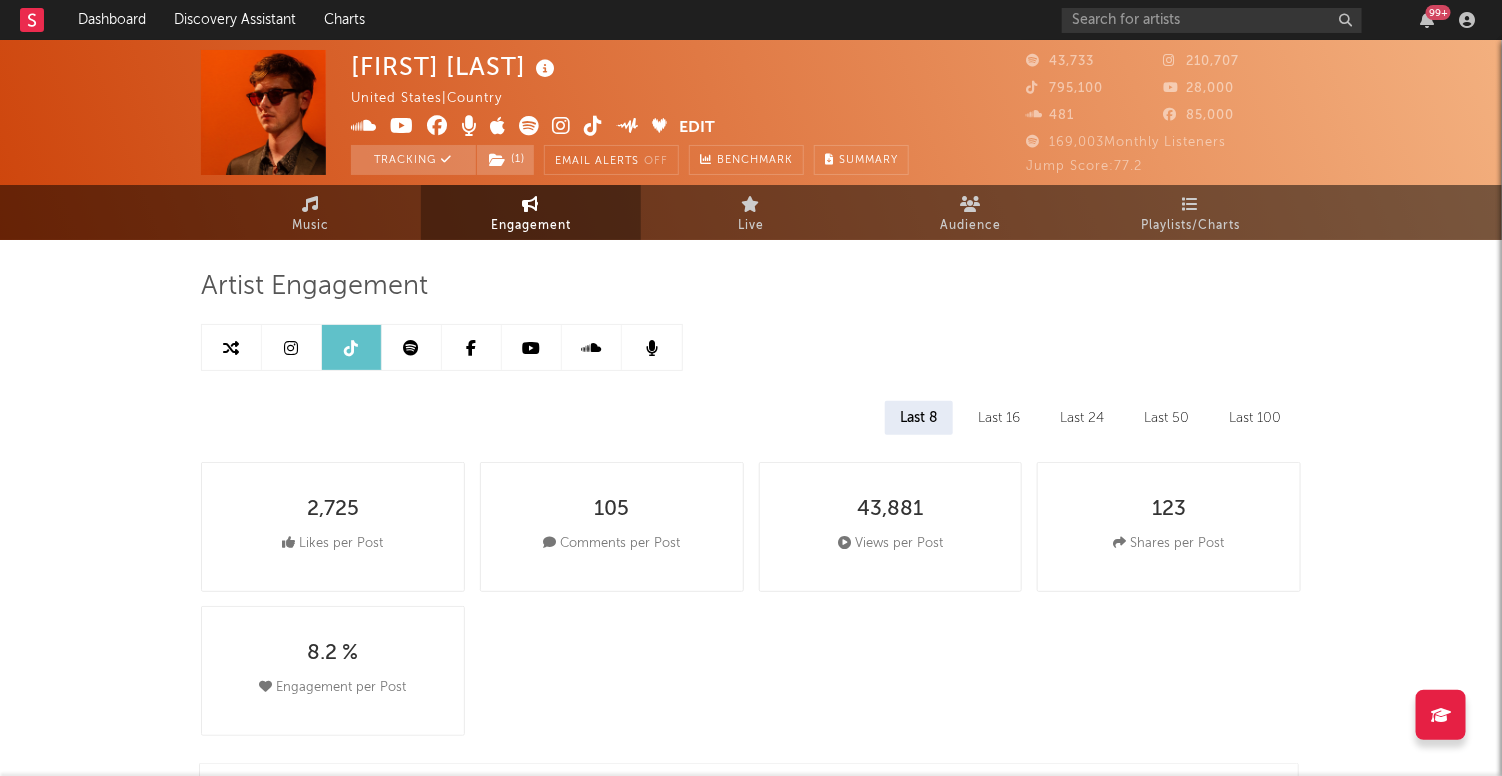 click at bounding box center [232, 348] 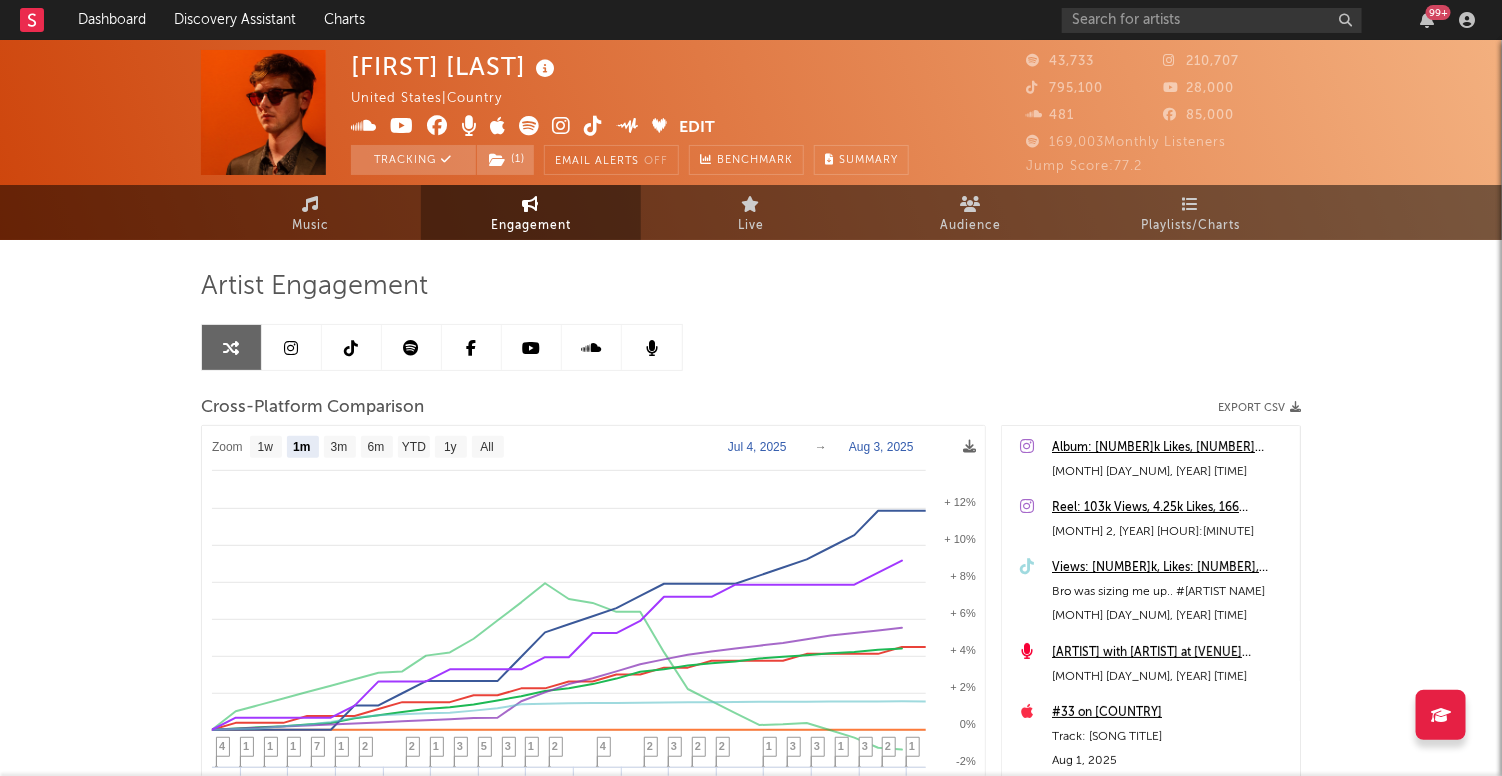 select on "1m" 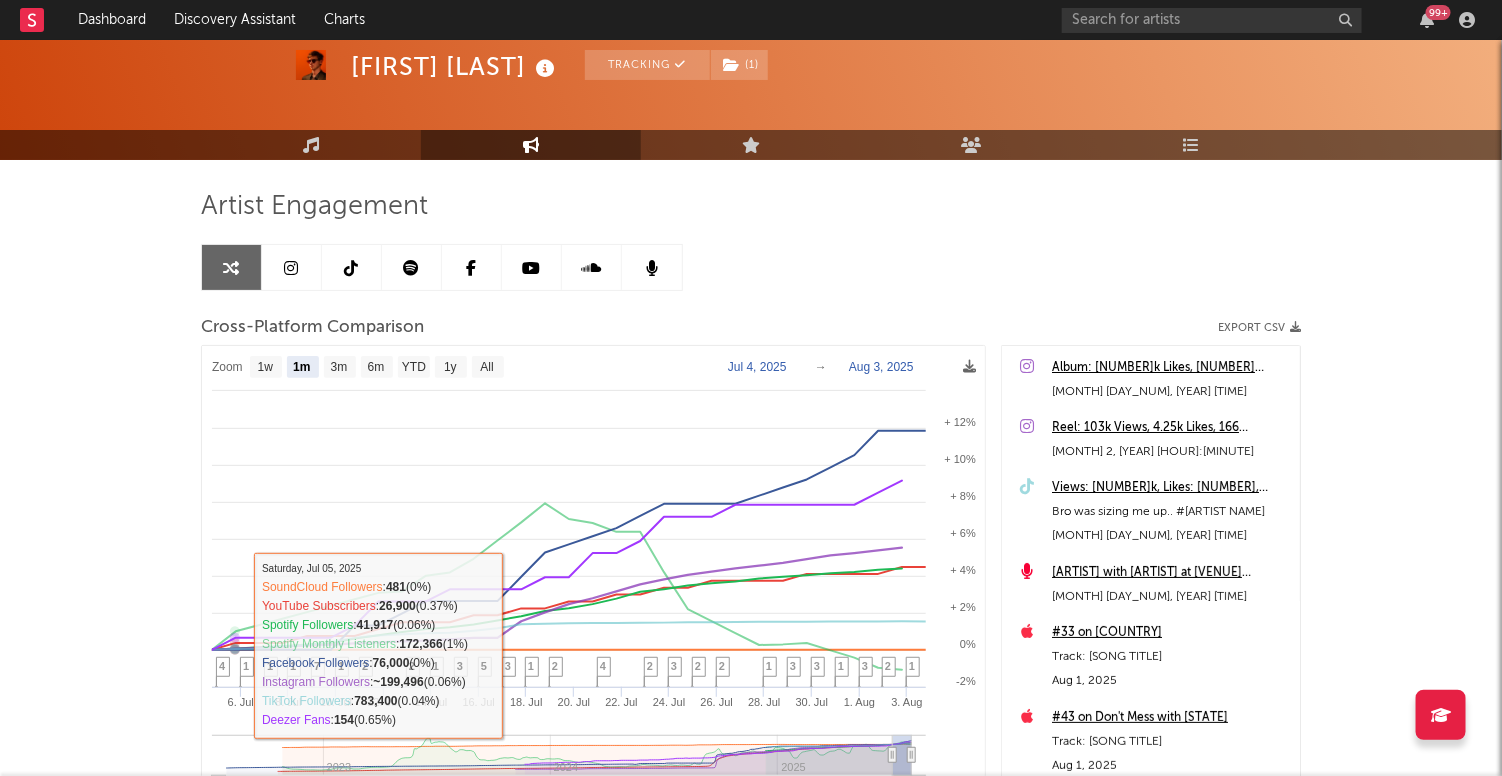 scroll, scrollTop: 0, scrollLeft: 0, axis: both 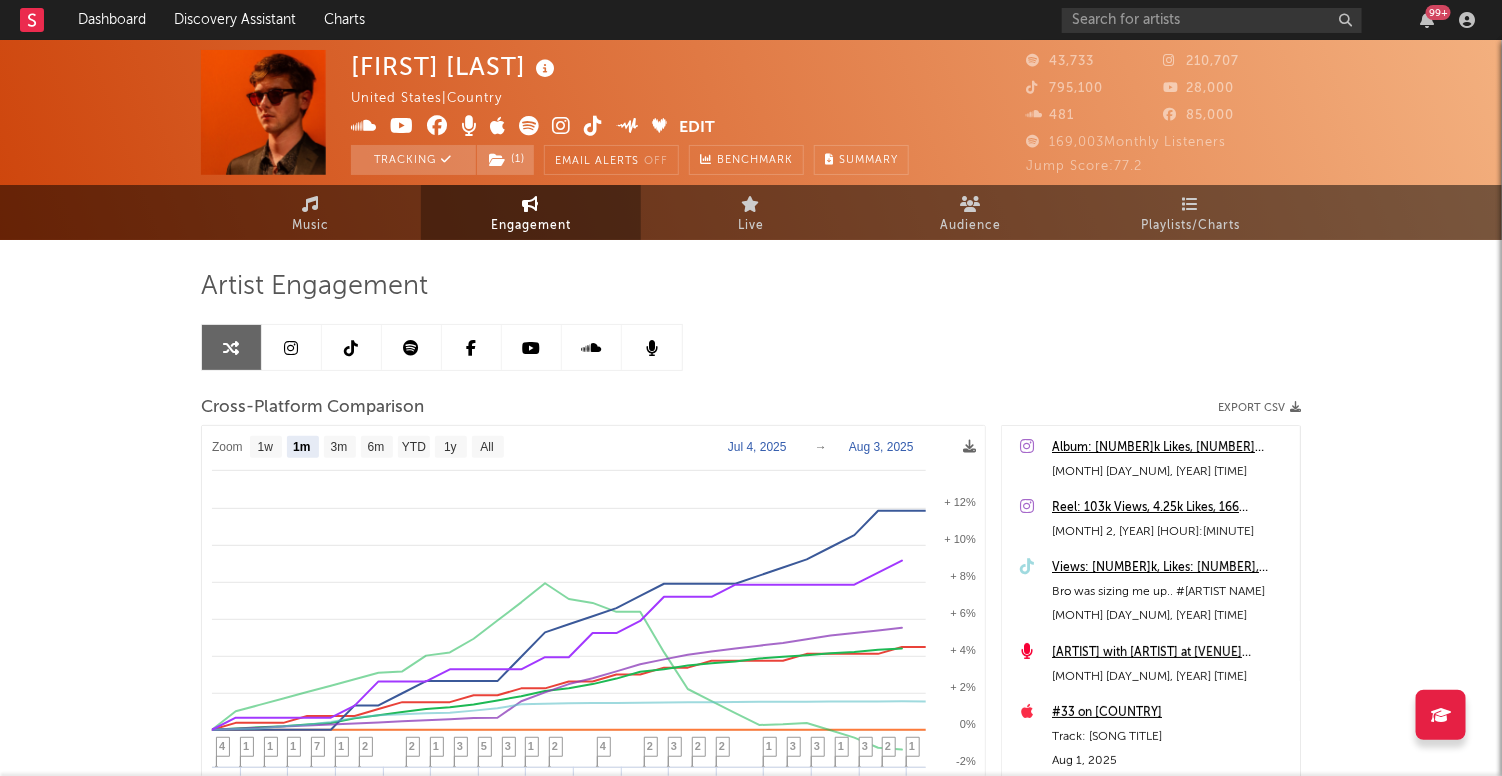 click at bounding box center (352, 347) 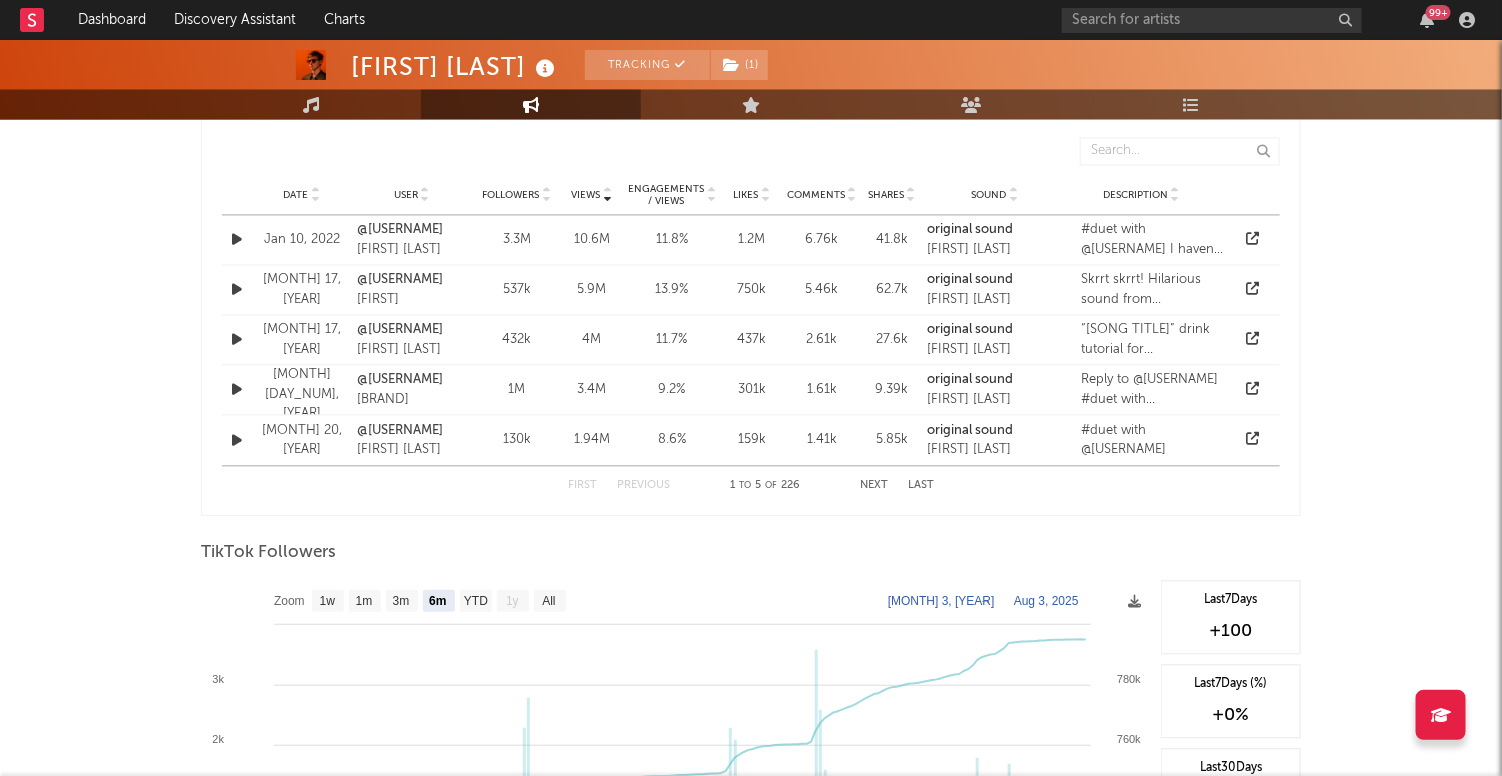 scroll, scrollTop: 1533, scrollLeft: 0, axis: vertical 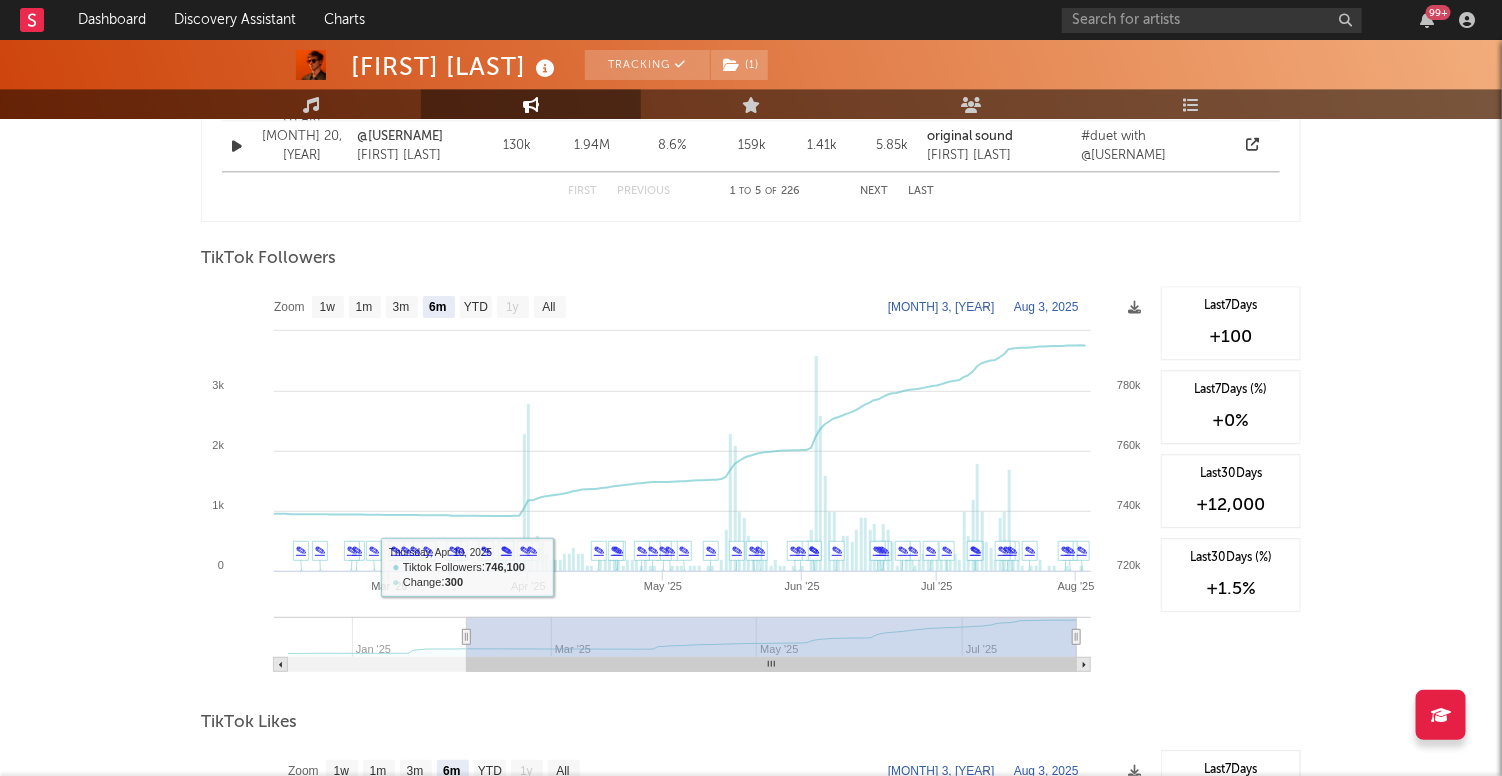type on "2025-02-02" 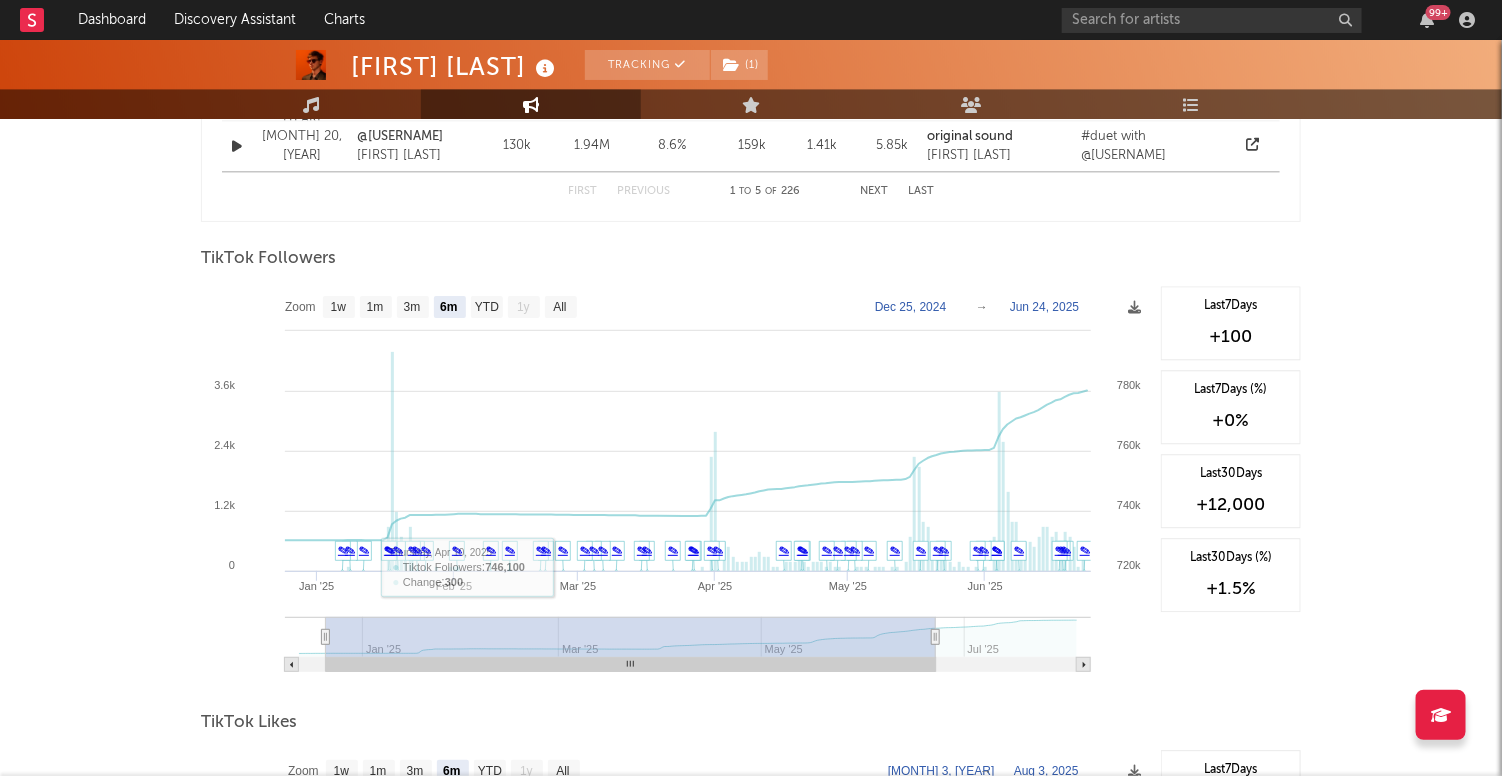 type on "[YEAR]-[MONTH]-[DAY]" 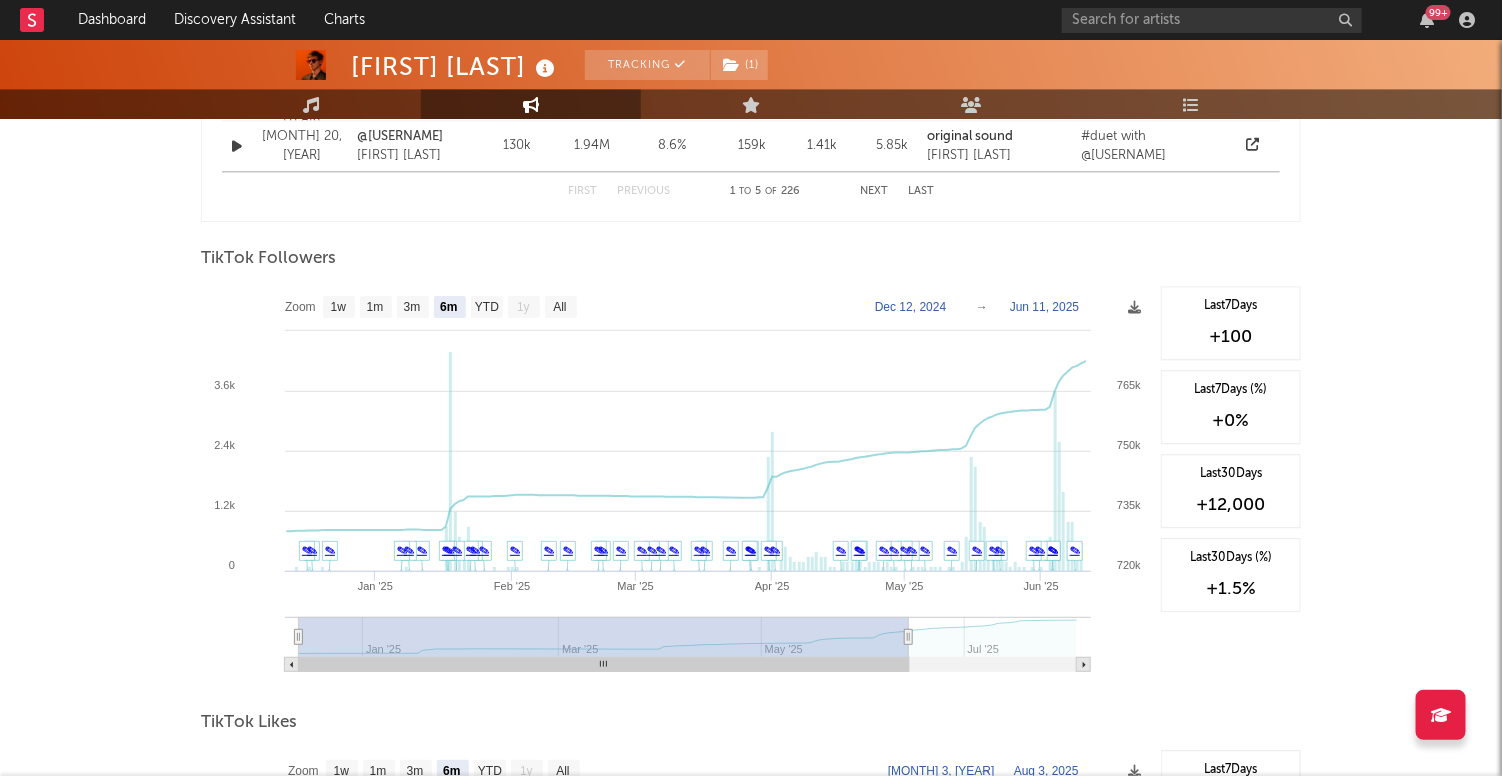 drag, startPoint x: 576, startPoint y: 640, endPoint x: 293, endPoint y: 640, distance: 283 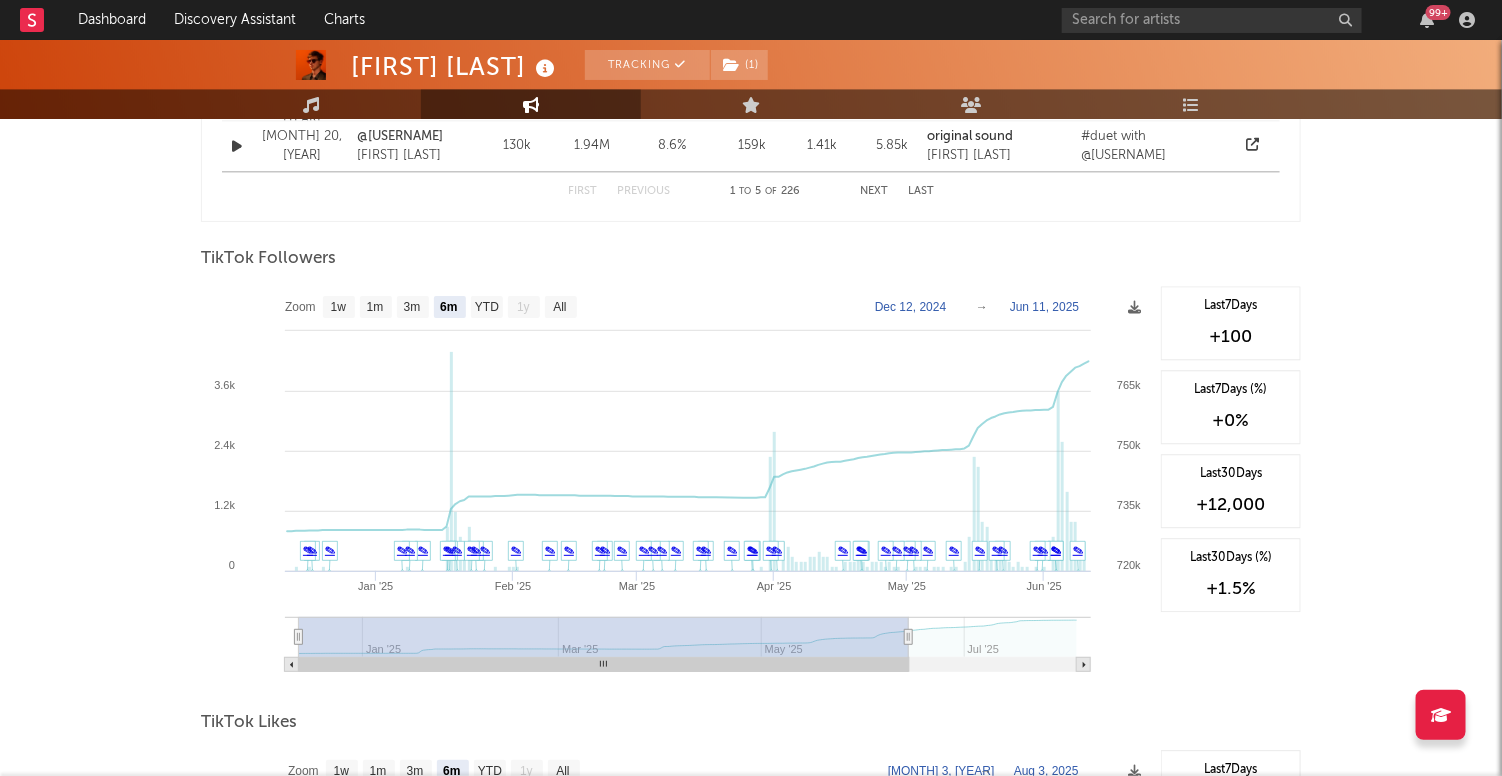 drag, startPoint x: 341, startPoint y: 642, endPoint x: 286, endPoint y: 638, distance: 55.145264 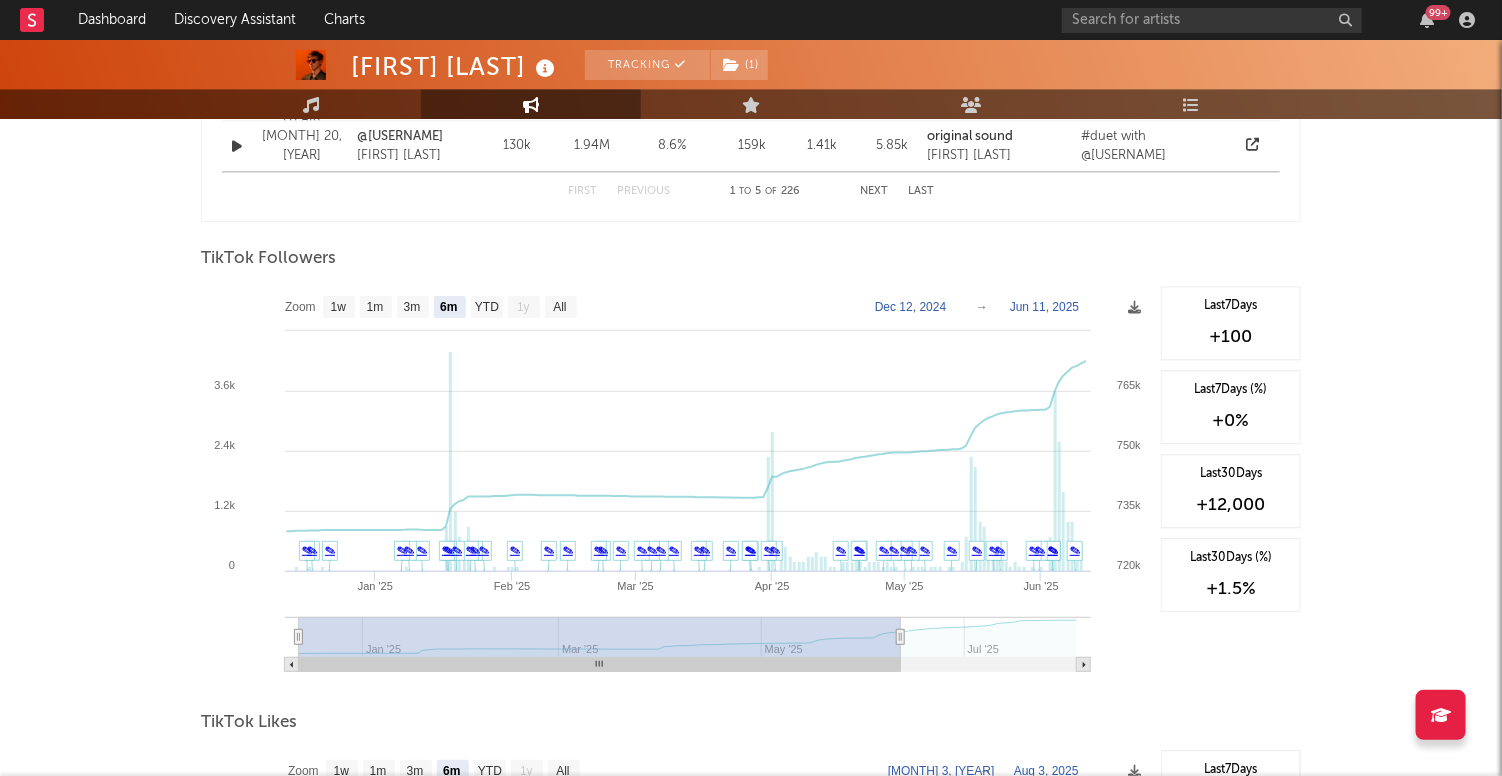click 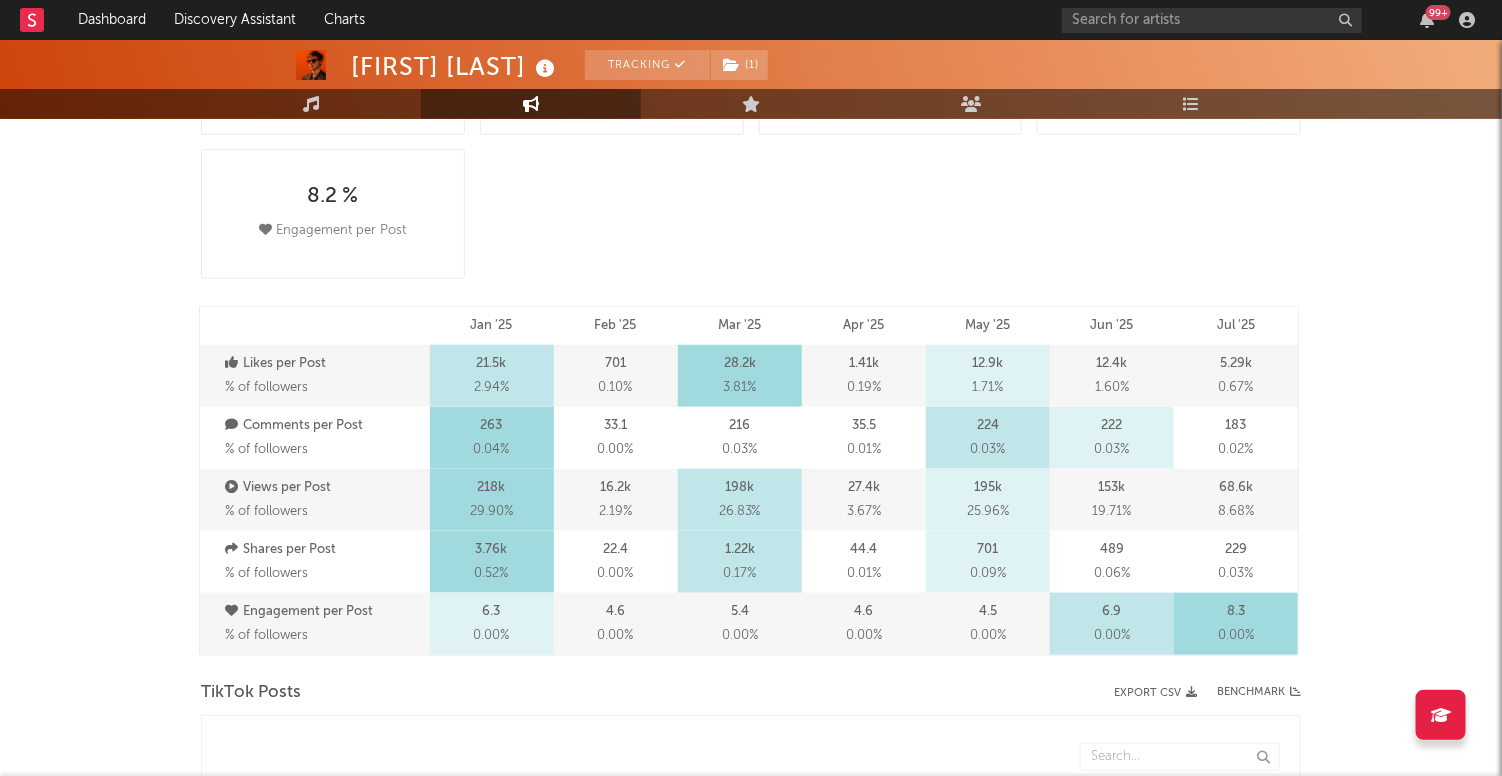 scroll, scrollTop: 0, scrollLeft: 0, axis: both 